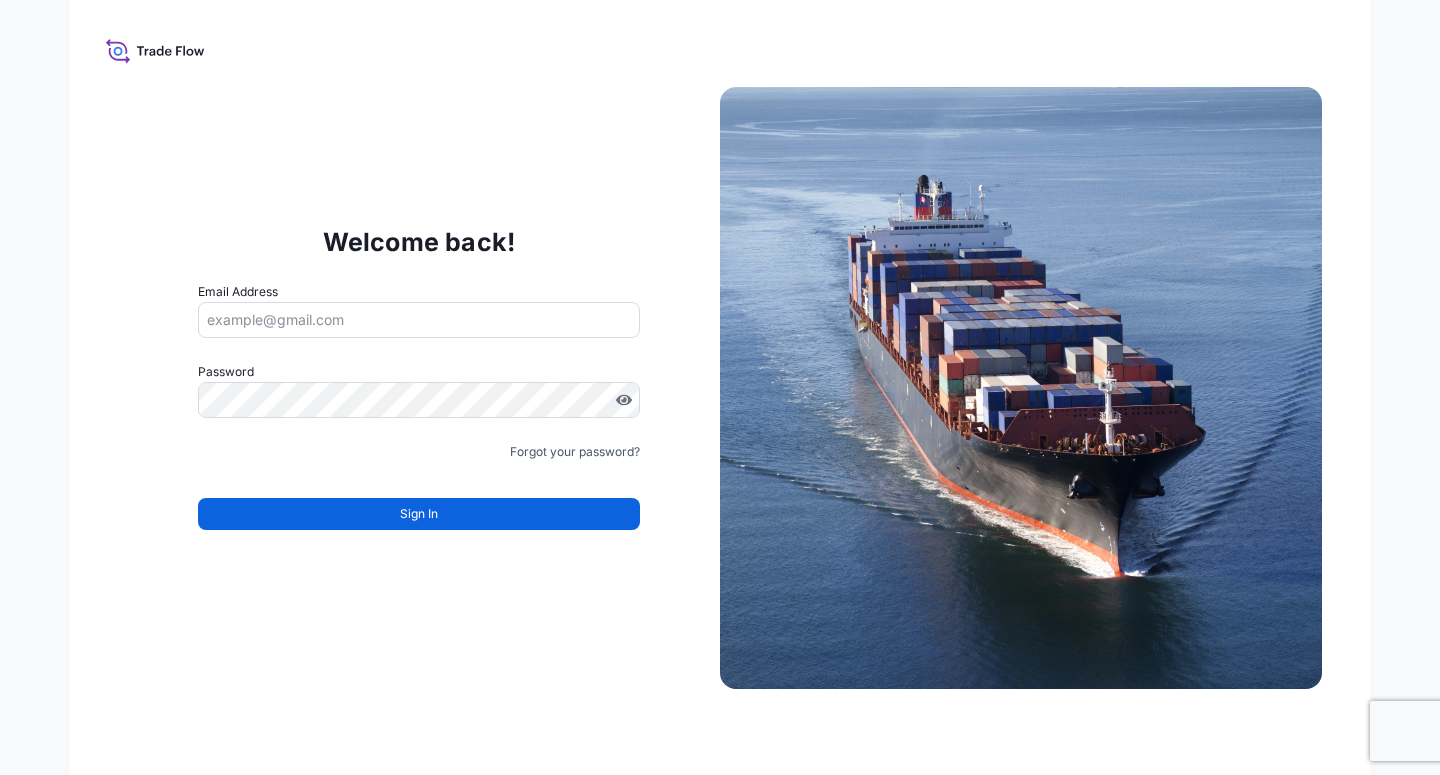 scroll, scrollTop: 0, scrollLeft: 0, axis: both 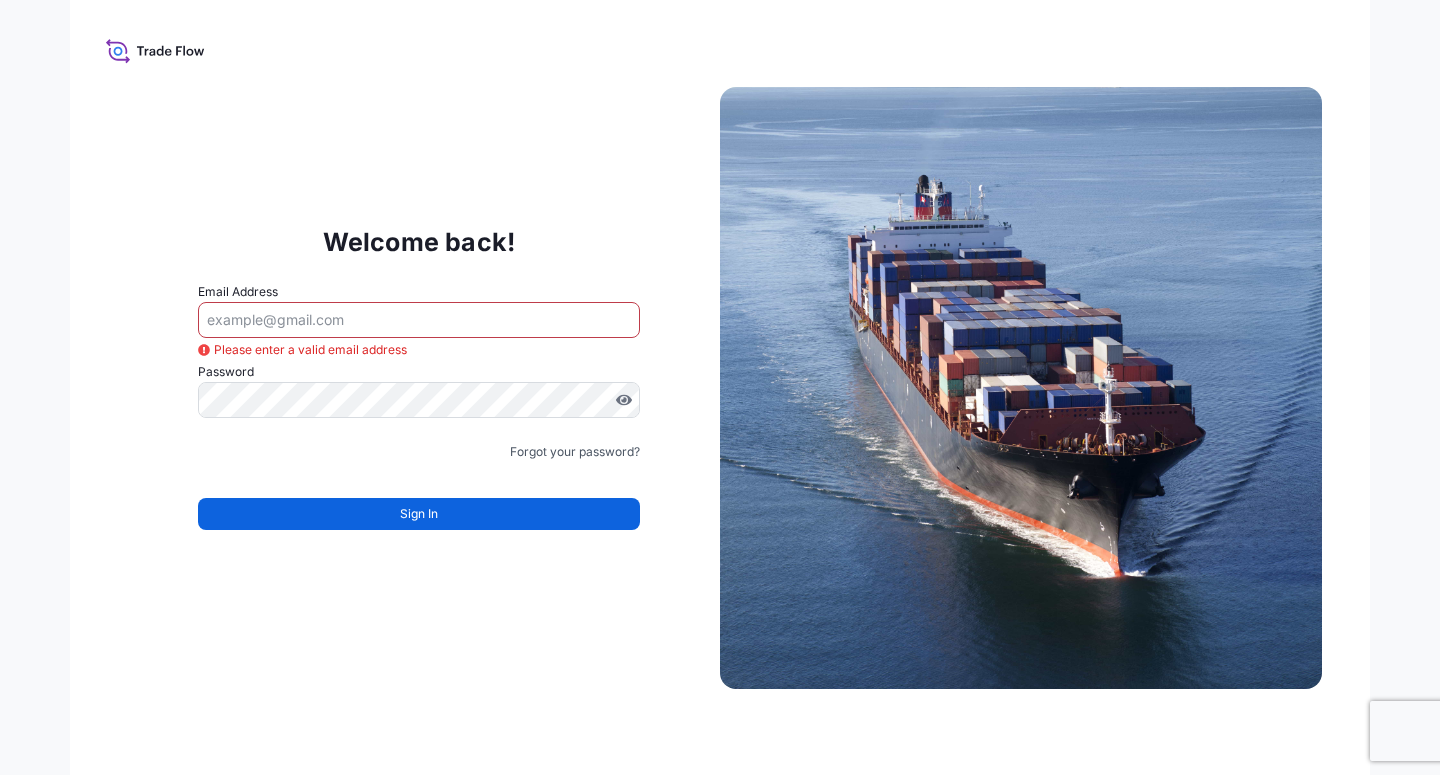 click on "Email Address" at bounding box center (419, 320) 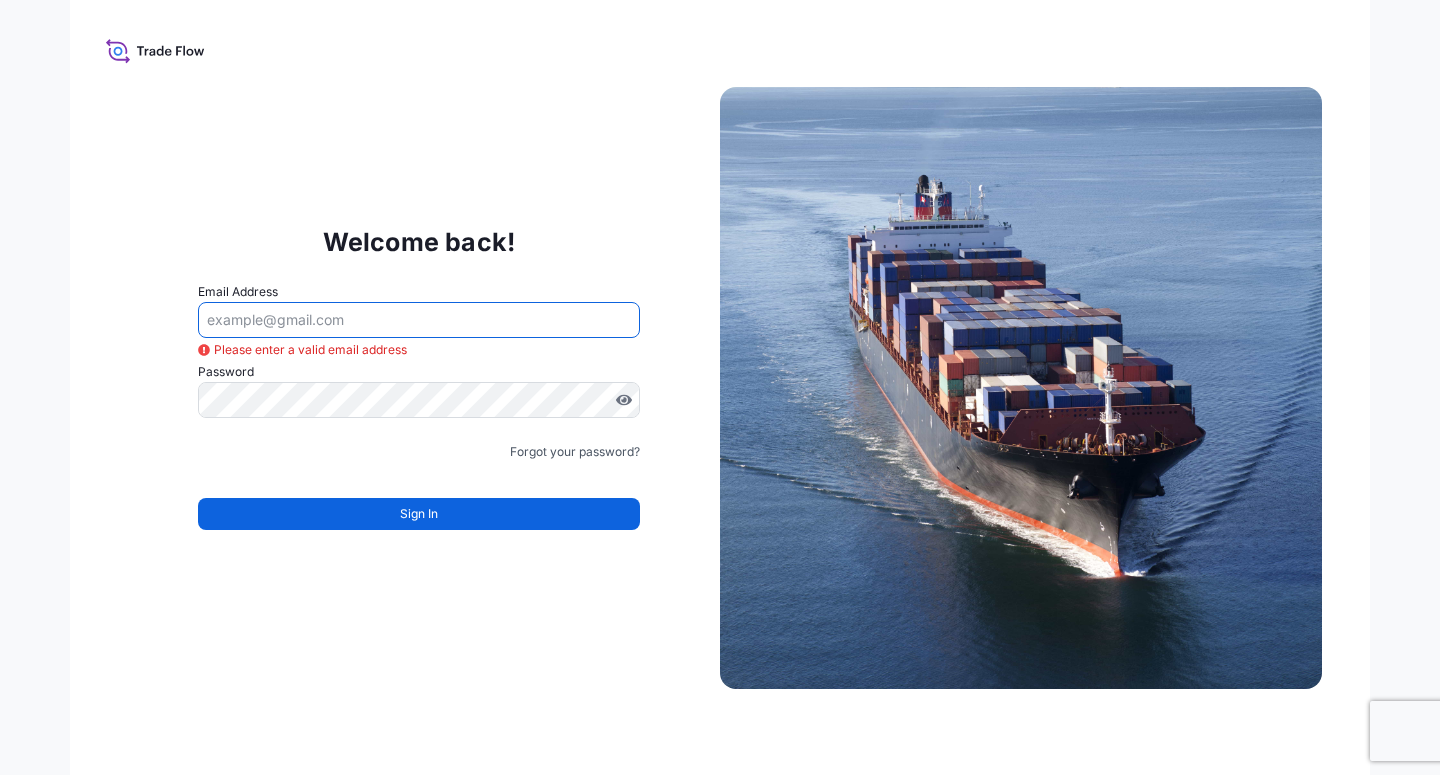 paste on "[EMAIL_ADDRESS][DOMAIN_NAME]" 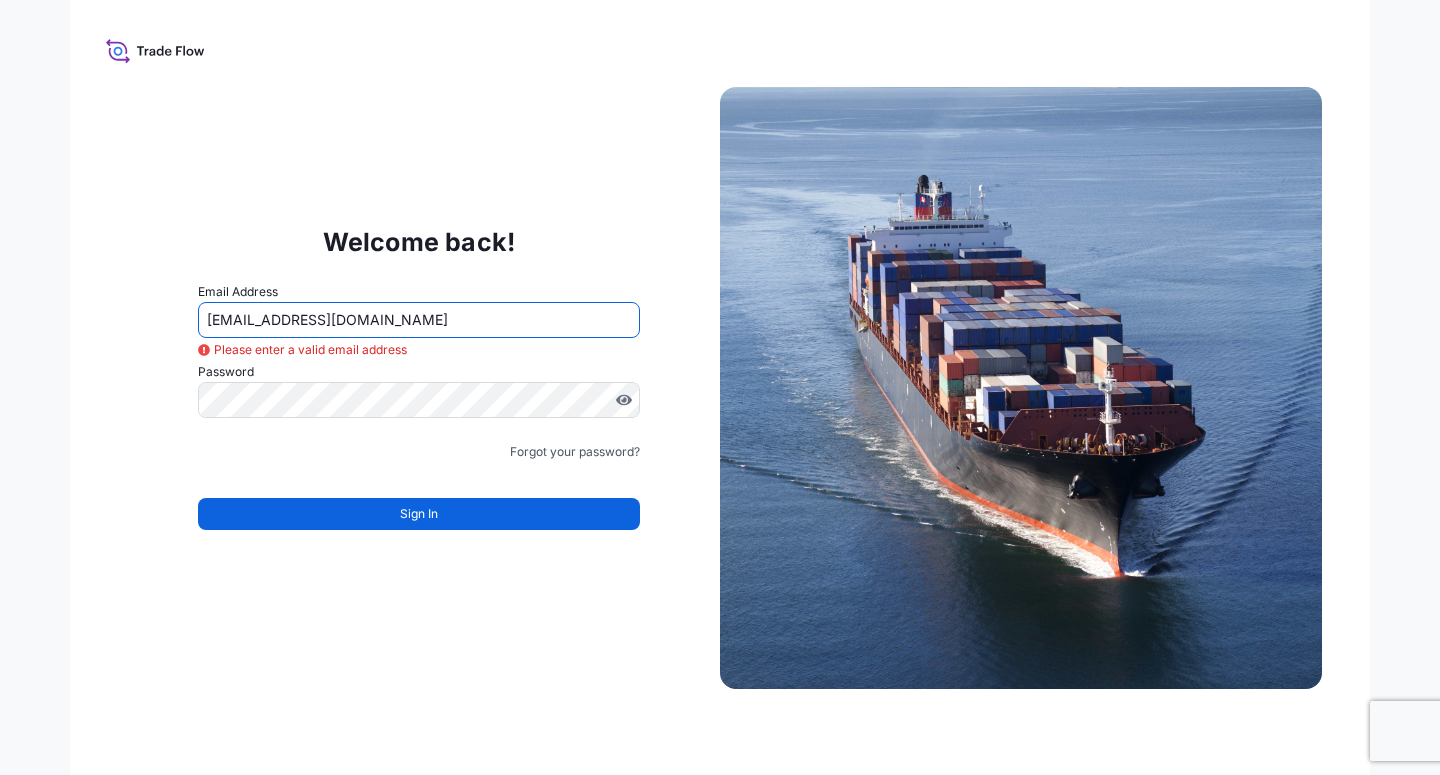 type on "[EMAIL_ADDRESS][DOMAIN_NAME]" 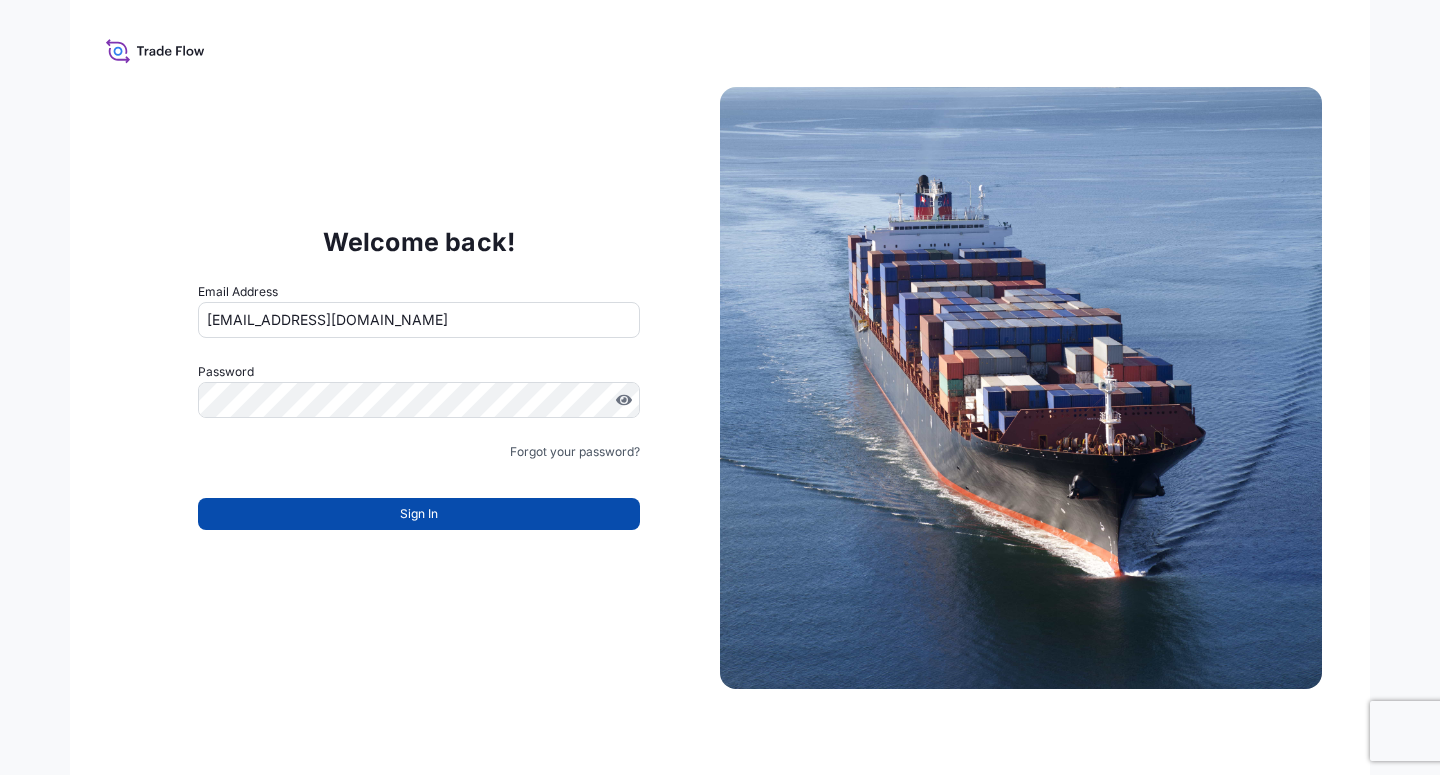click on "Sign In" at bounding box center [419, 514] 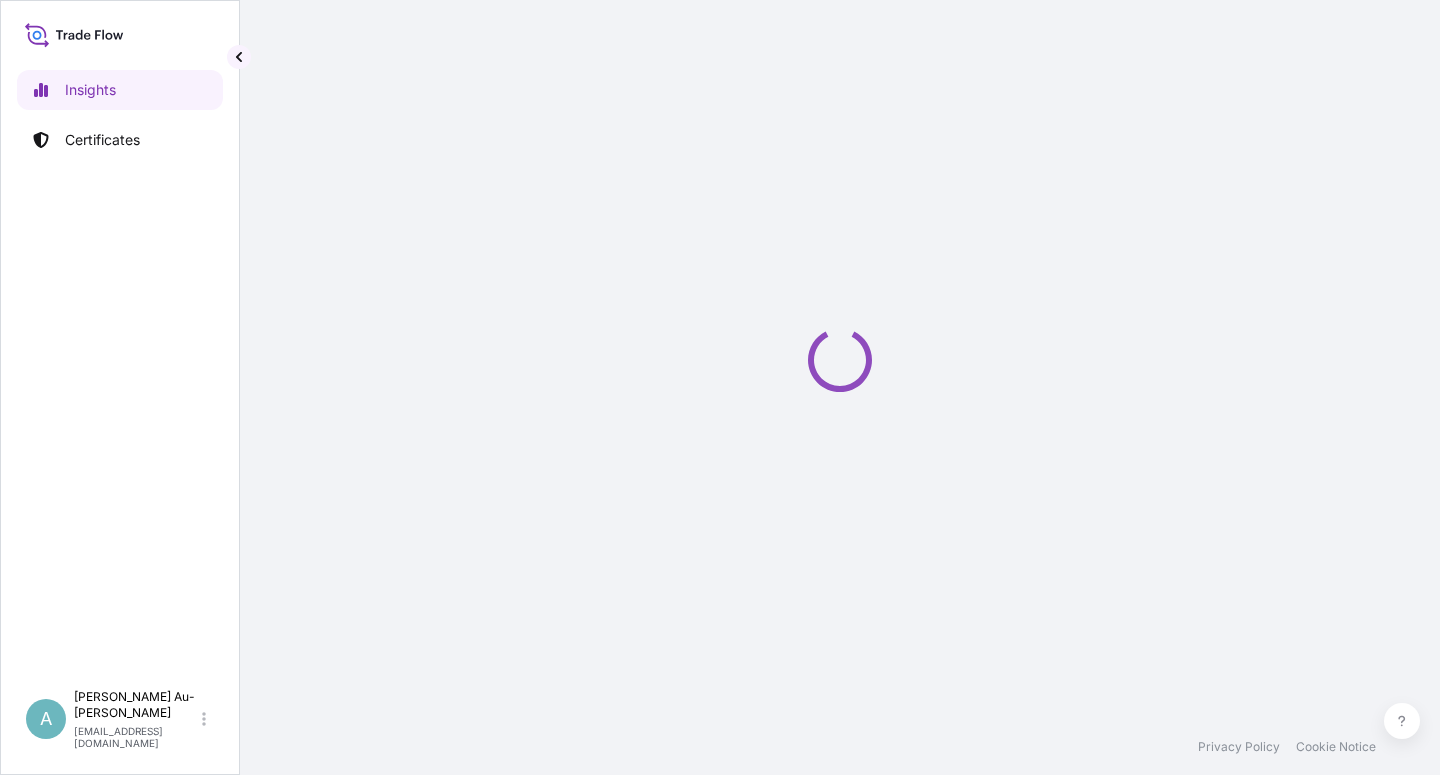 select on "2025" 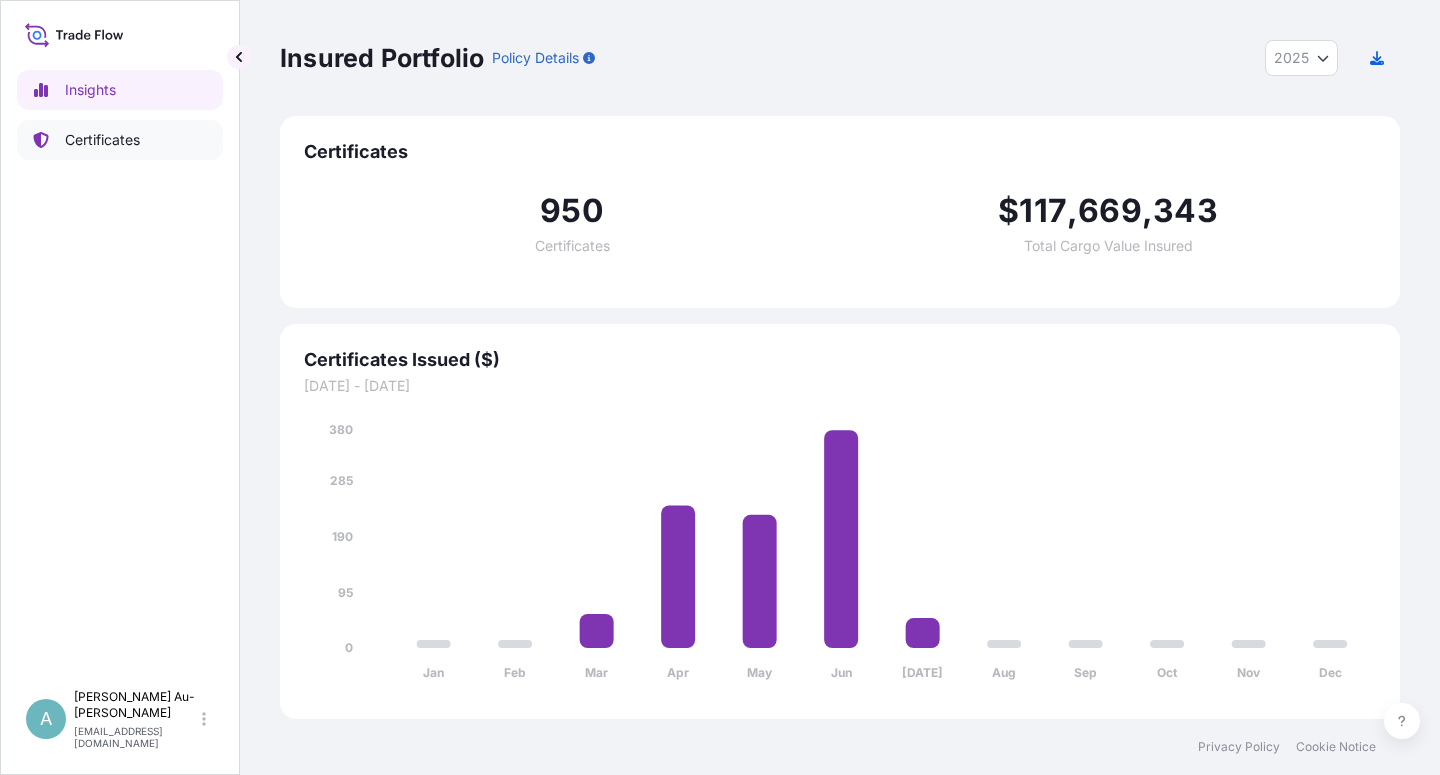click on "Certificates" at bounding box center [120, 140] 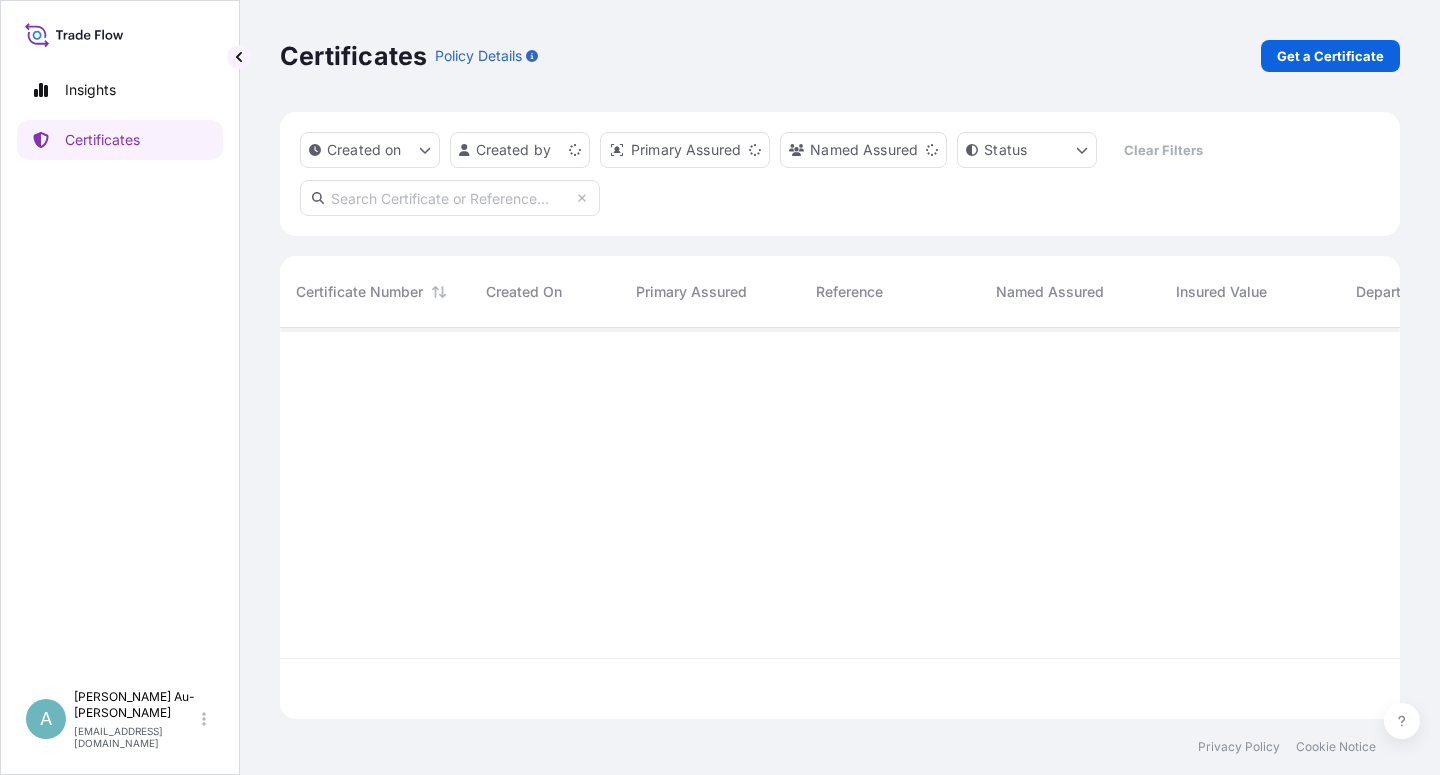 scroll, scrollTop: 18, scrollLeft: 18, axis: both 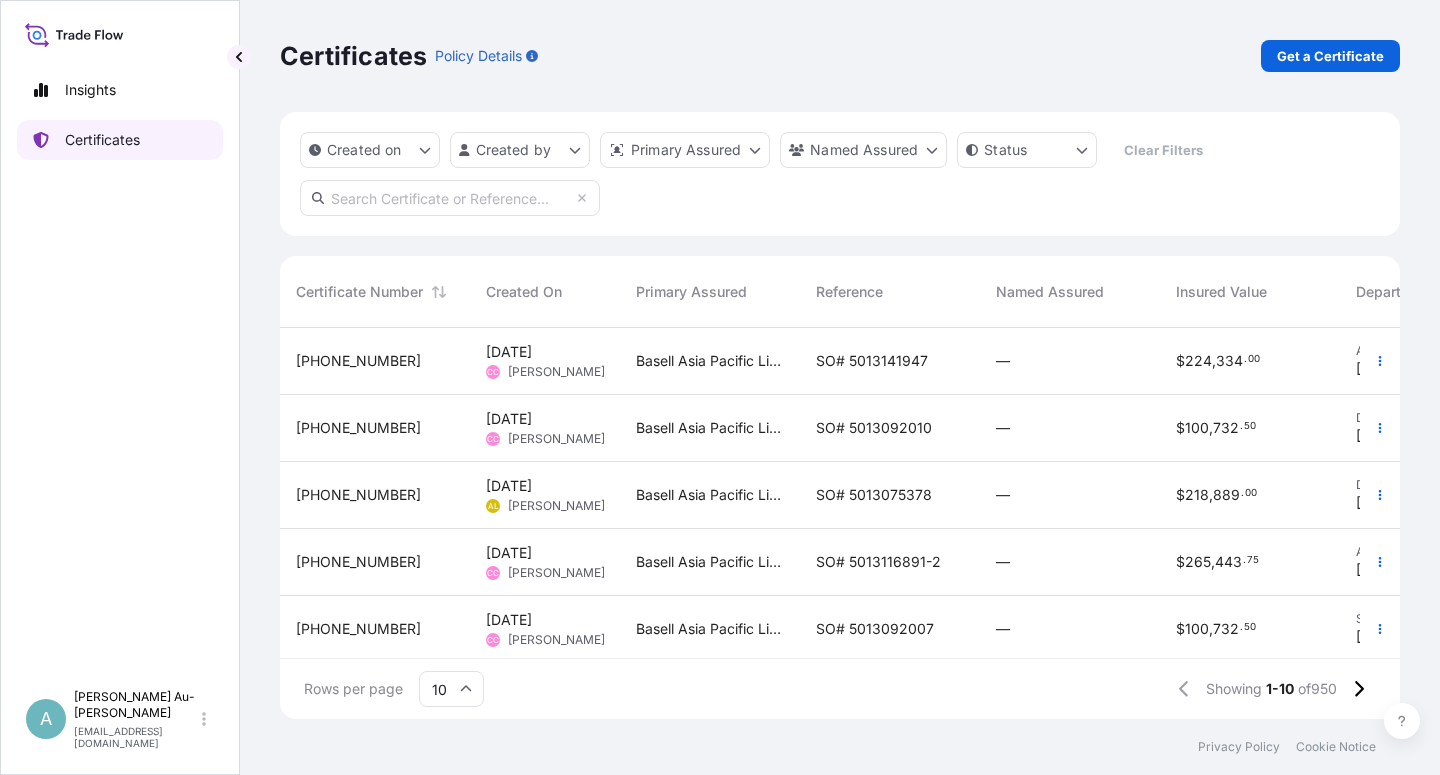 click on "Certificates" at bounding box center (102, 140) 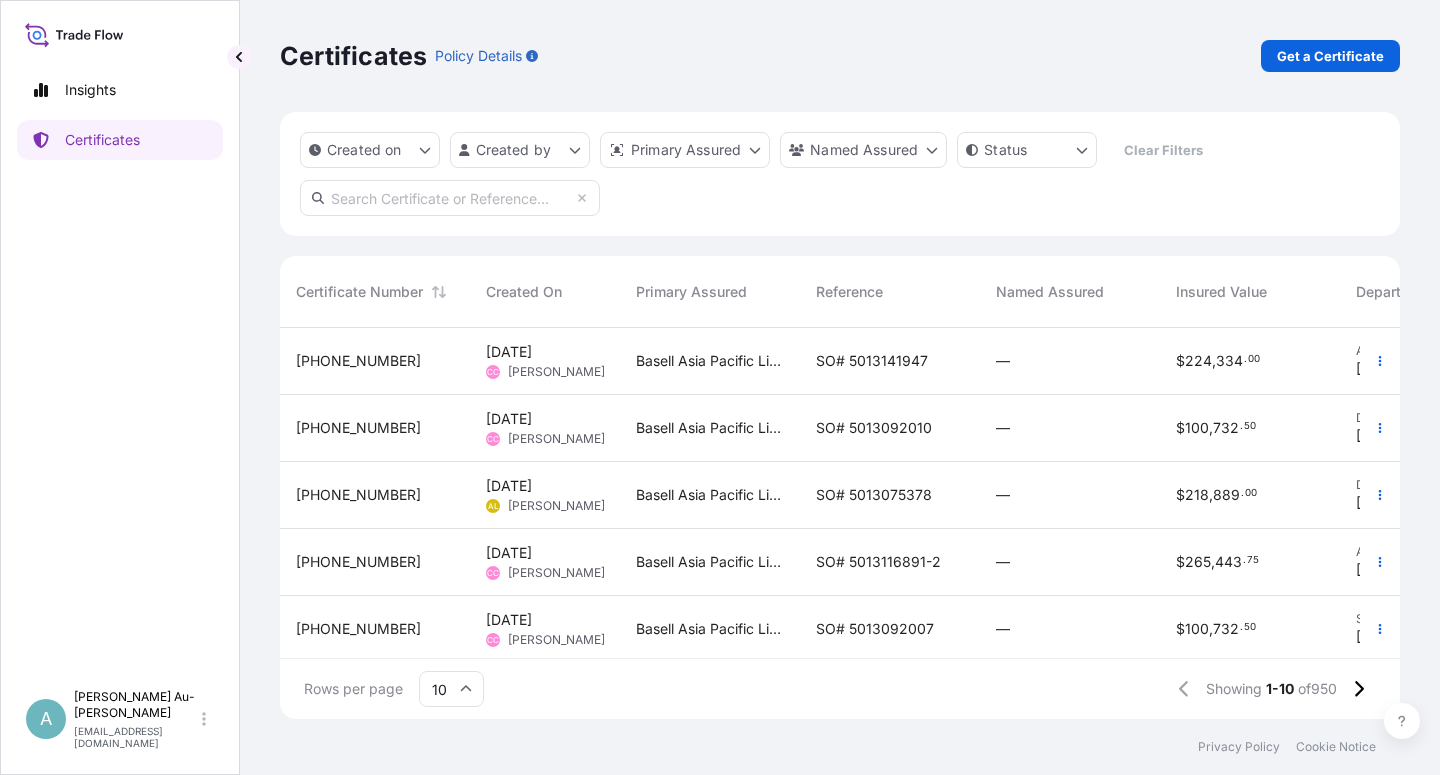 click at bounding box center (450, 198) 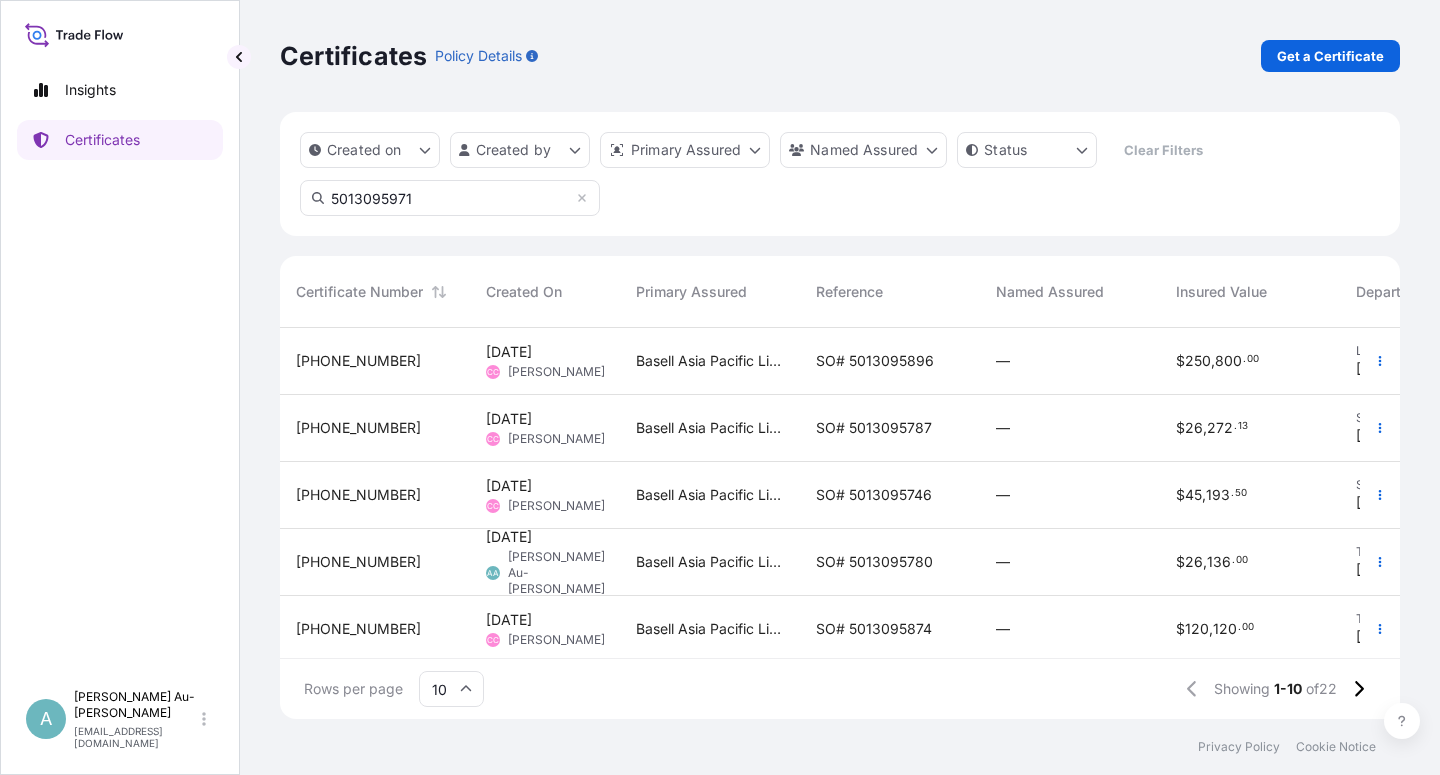 drag, startPoint x: 415, startPoint y: 202, endPoint x: 307, endPoint y: 214, distance: 108.66462 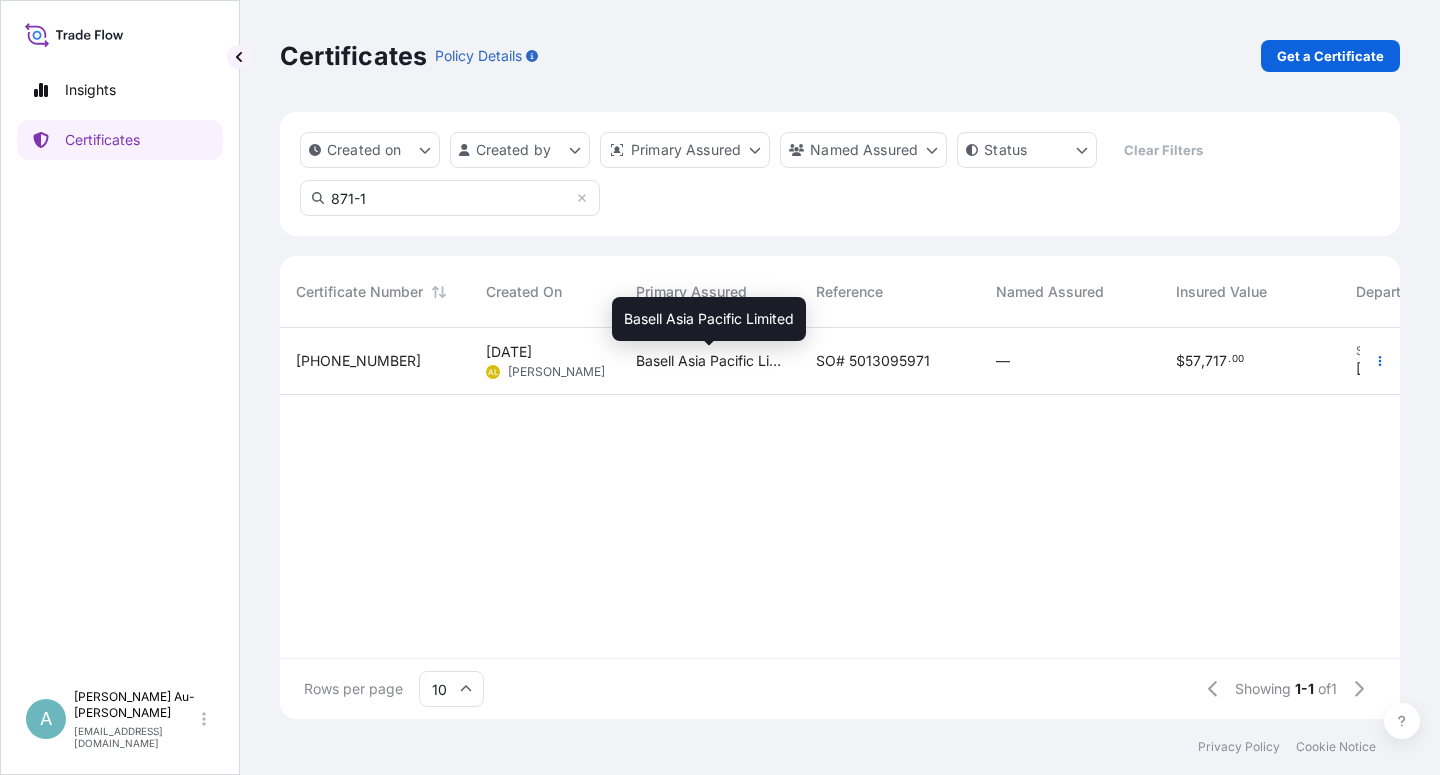 type on "871-1" 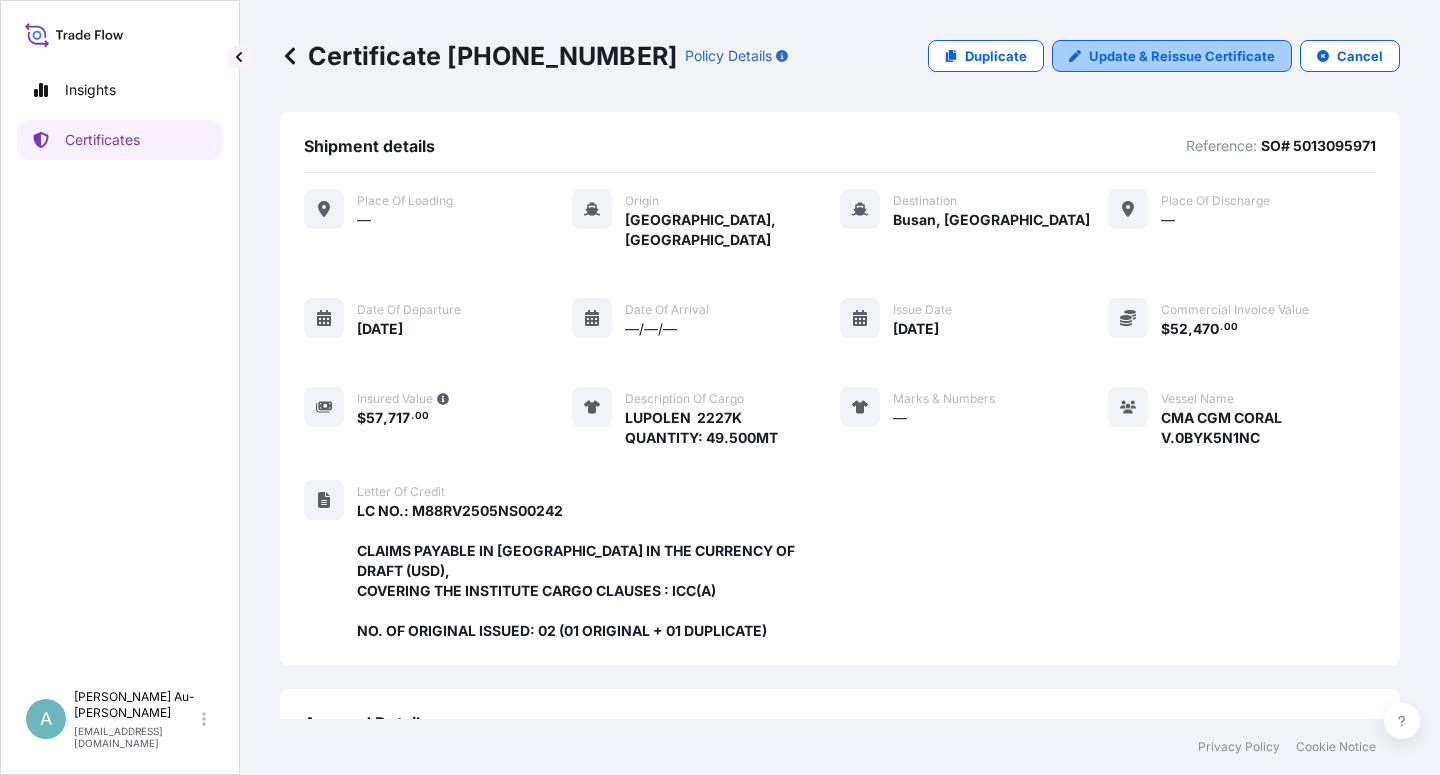 click on "Update & Reissue Certificate" at bounding box center [1182, 56] 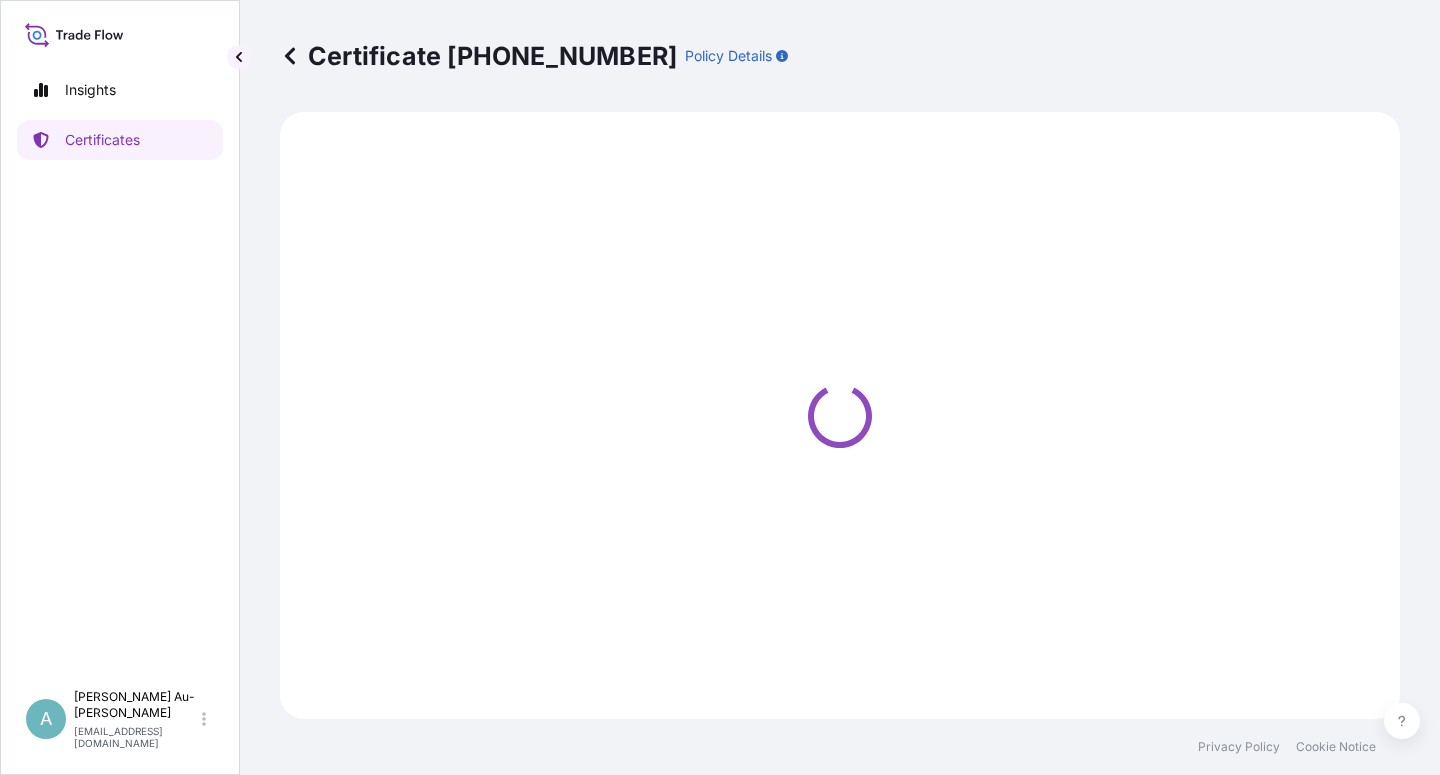 select on "Sea" 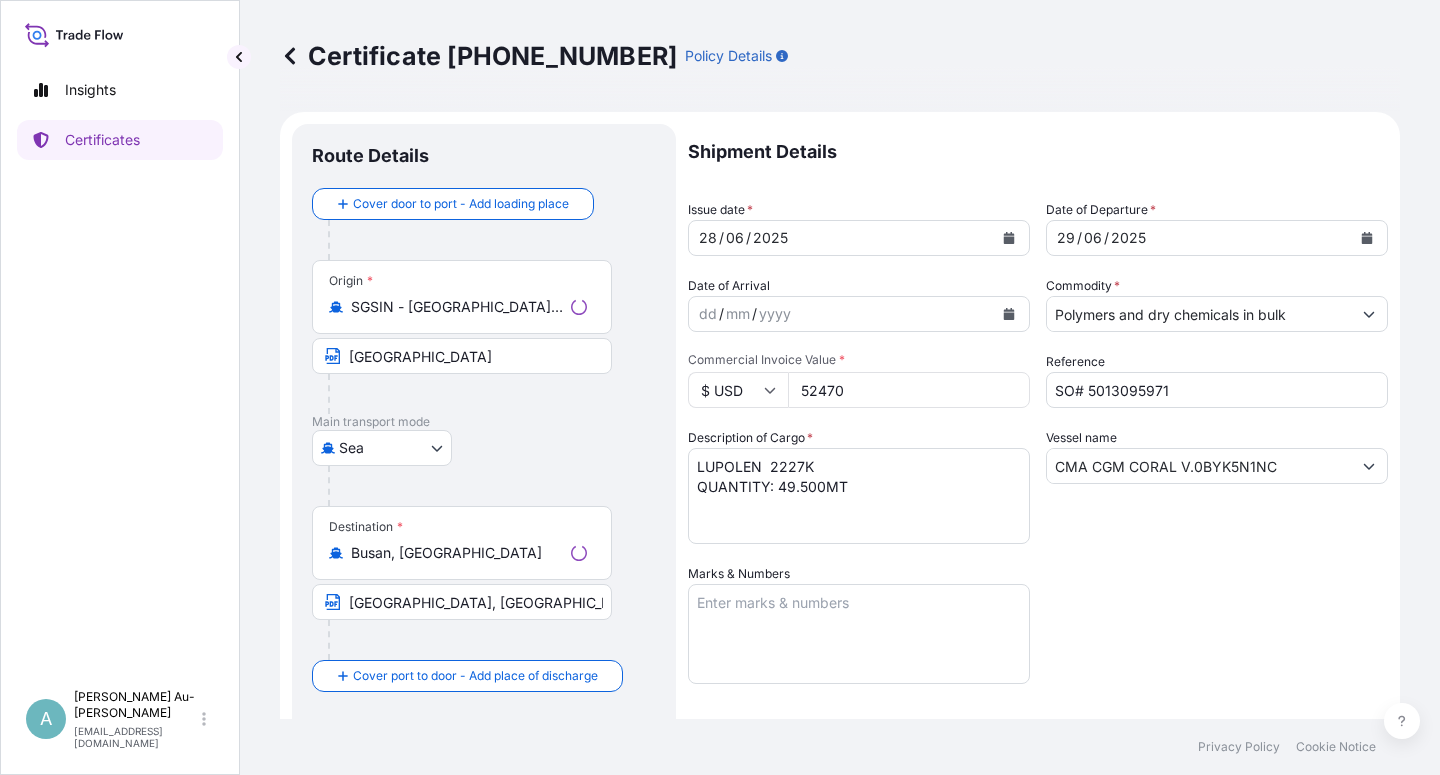select on "32034" 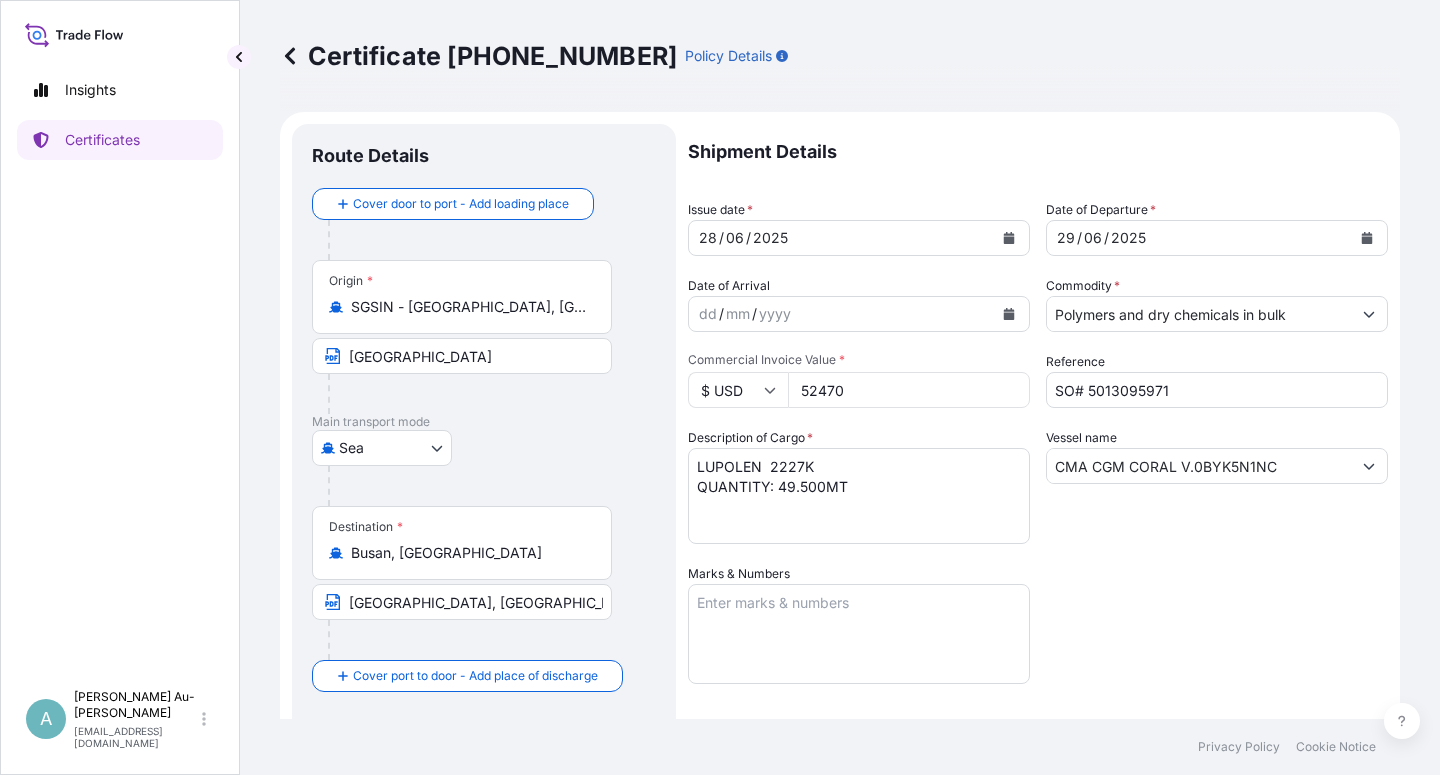click 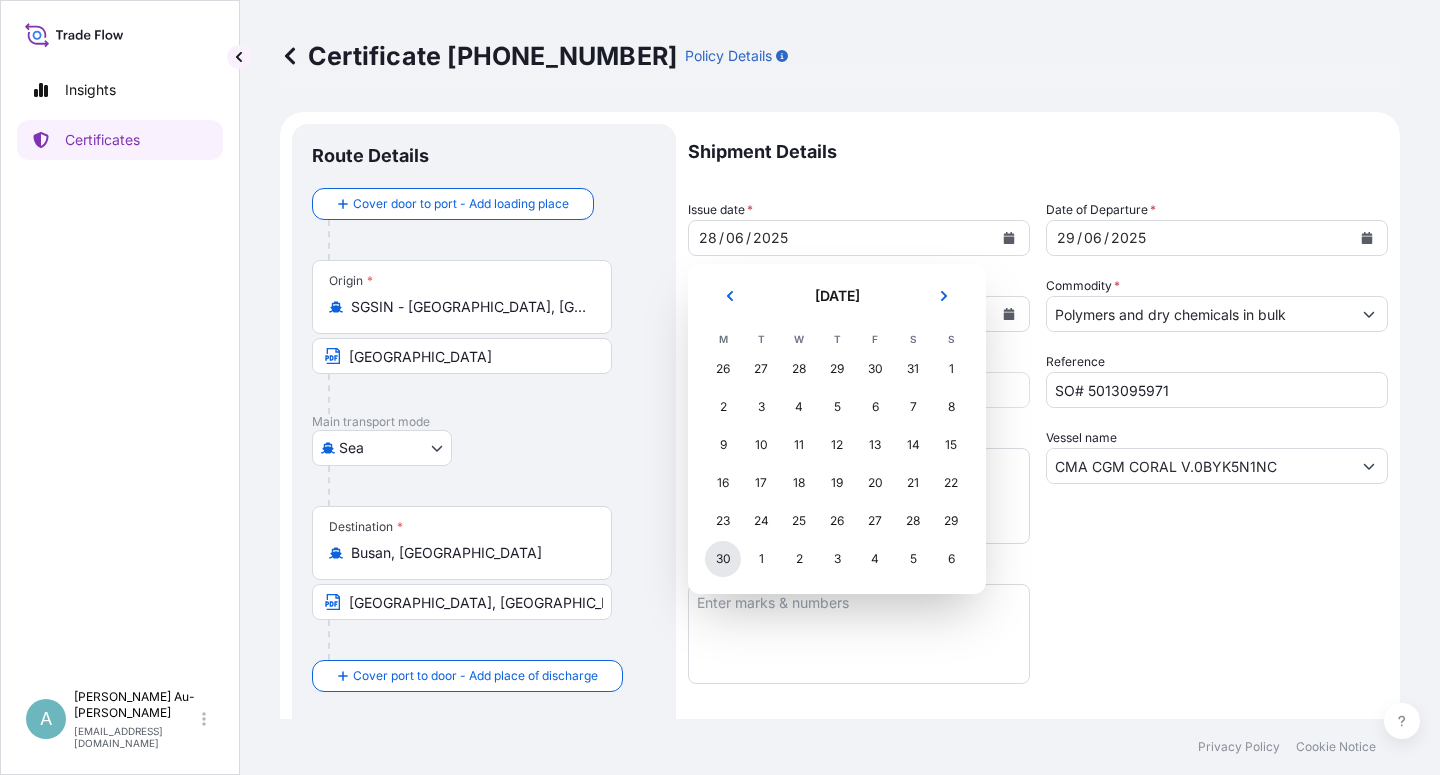 click on "30" at bounding box center (723, 559) 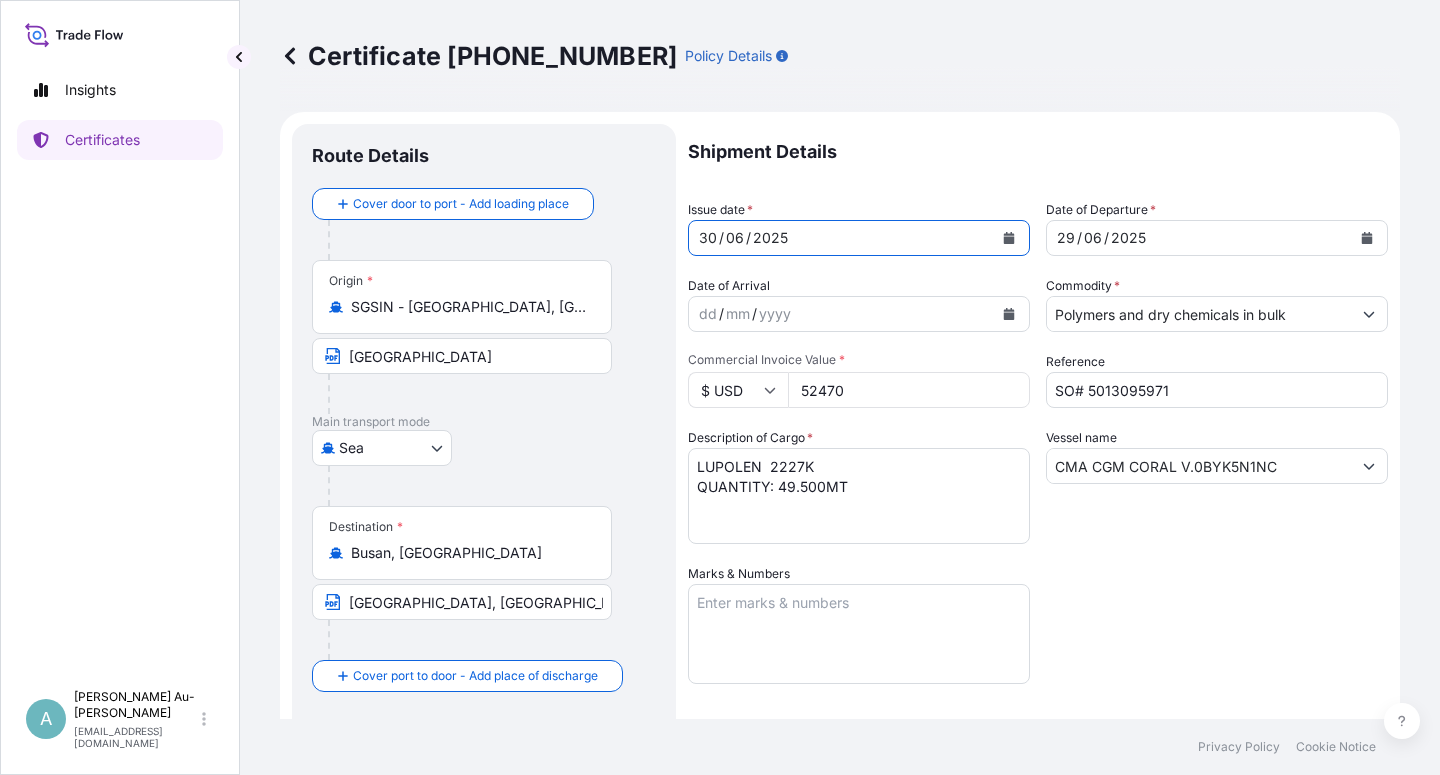 click at bounding box center [1367, 238] 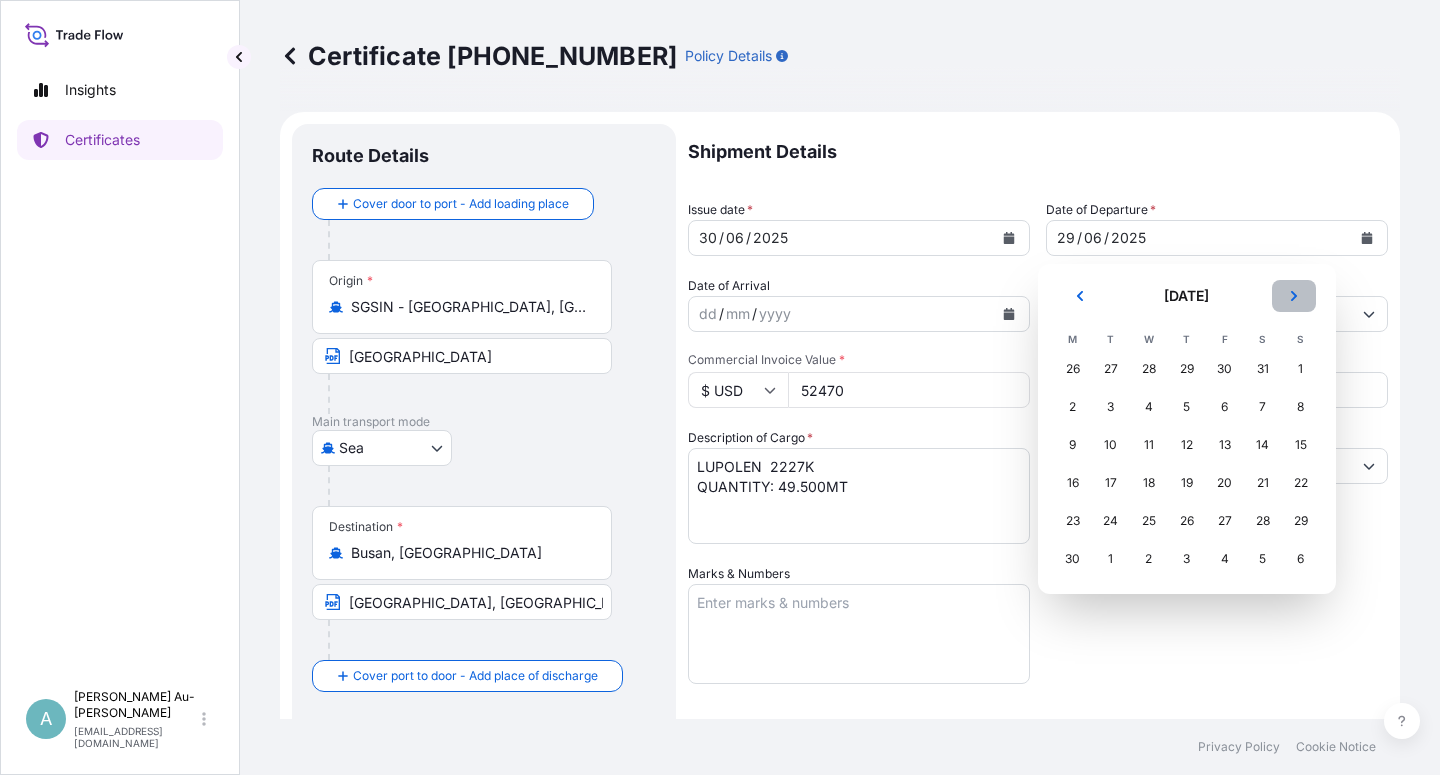 click at bounding box center [1294, 296] 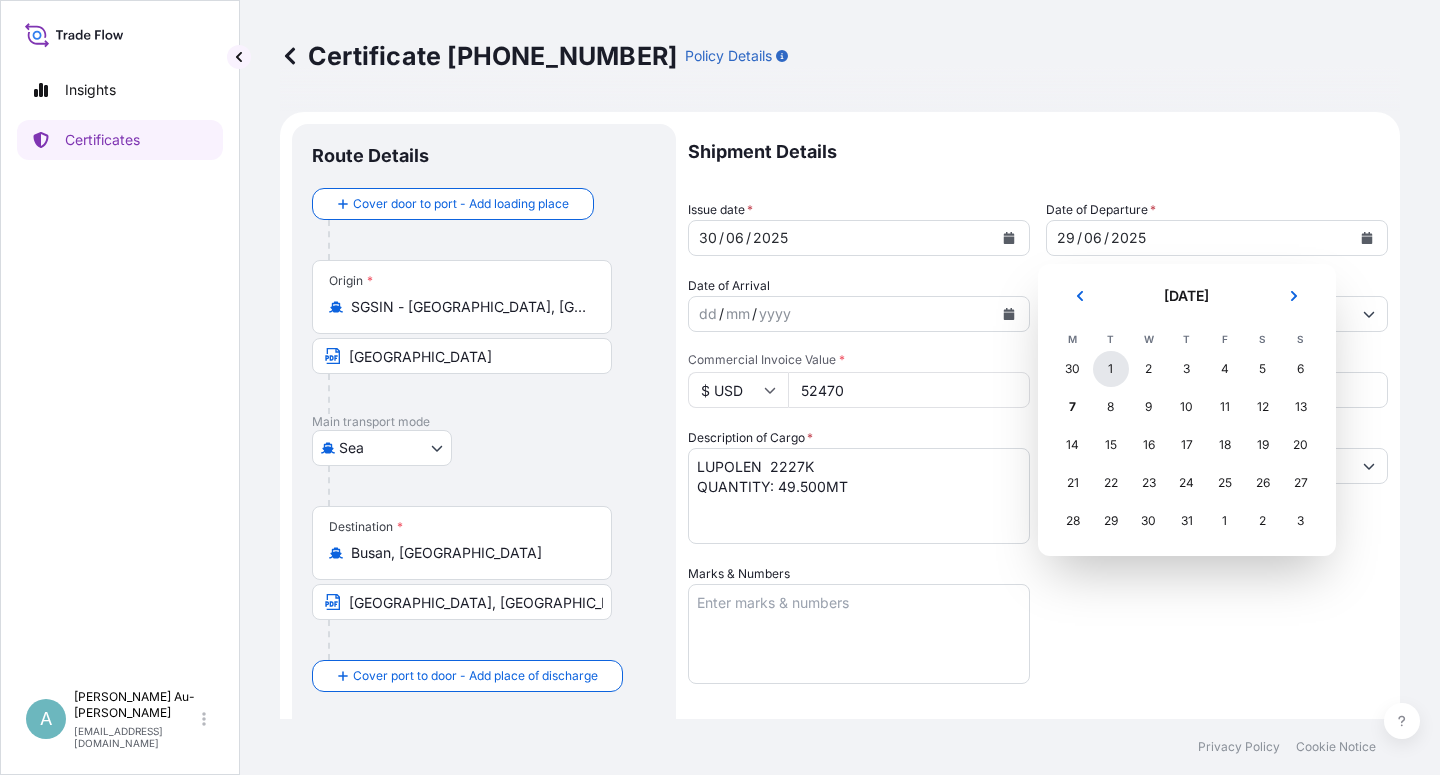 click on "1" at bounding box center [1111, 369] 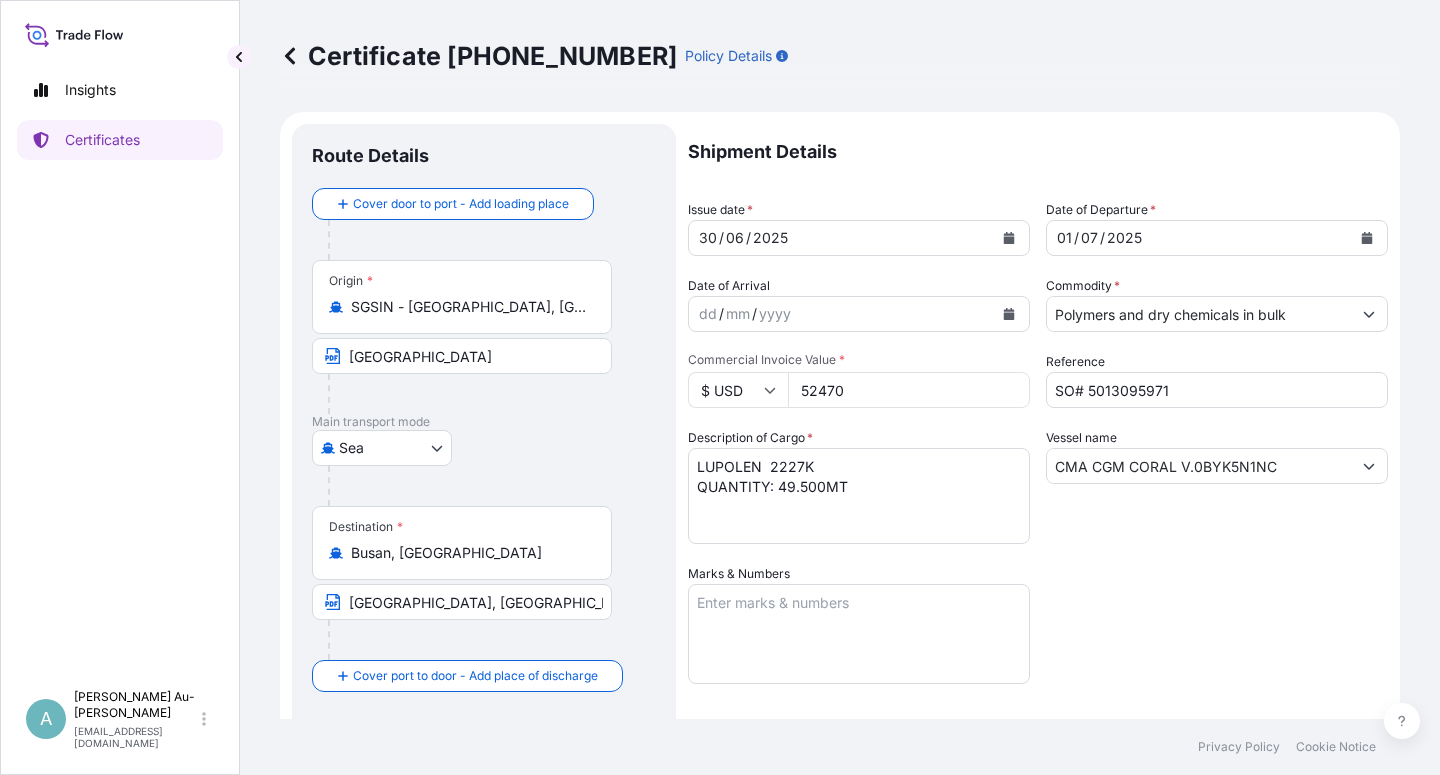 drag, startPoint x: 1141, startPoint y: 576, endPoint x: 1157, endPoint y: 573, distance: 16.27882 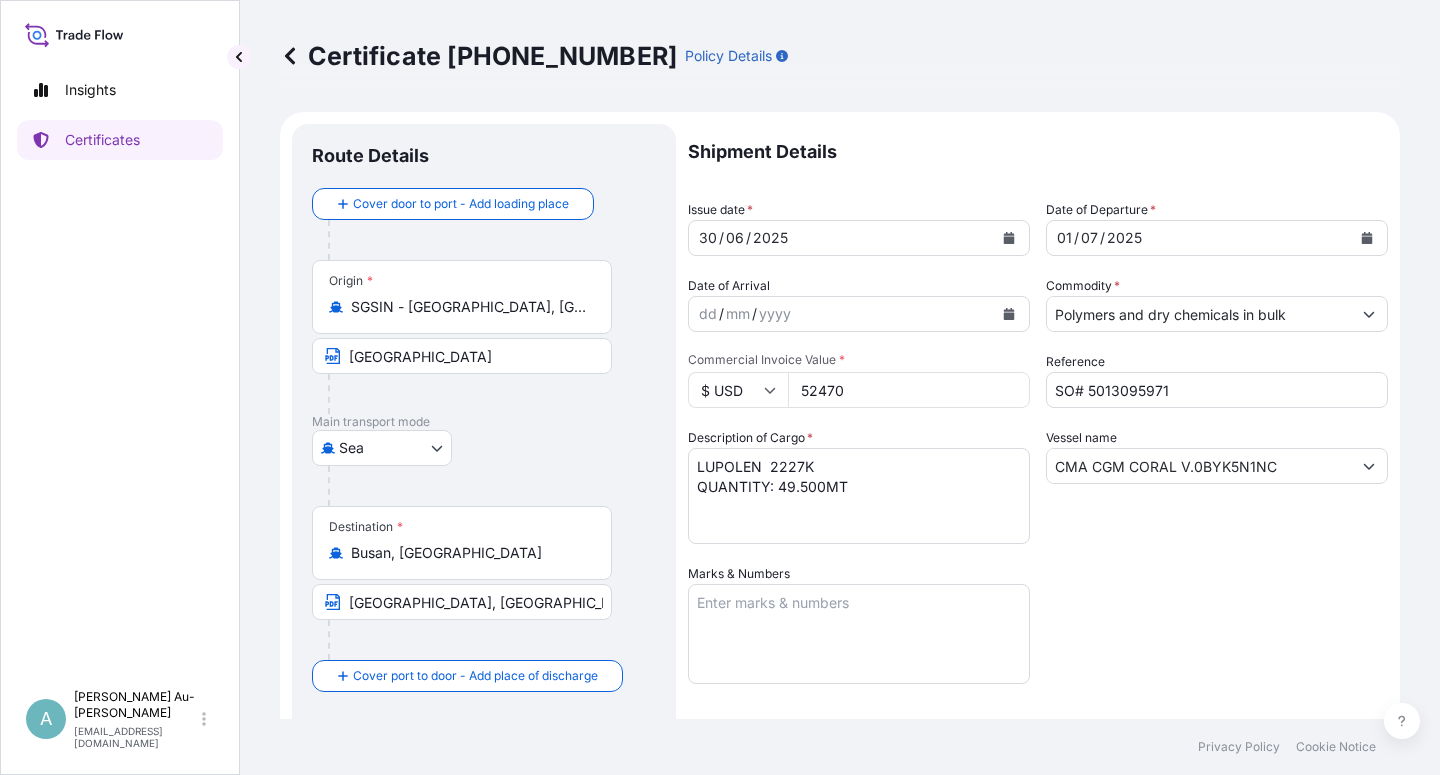scroll, scrollTop: 360, scrollLeft: 0, axis: vertical 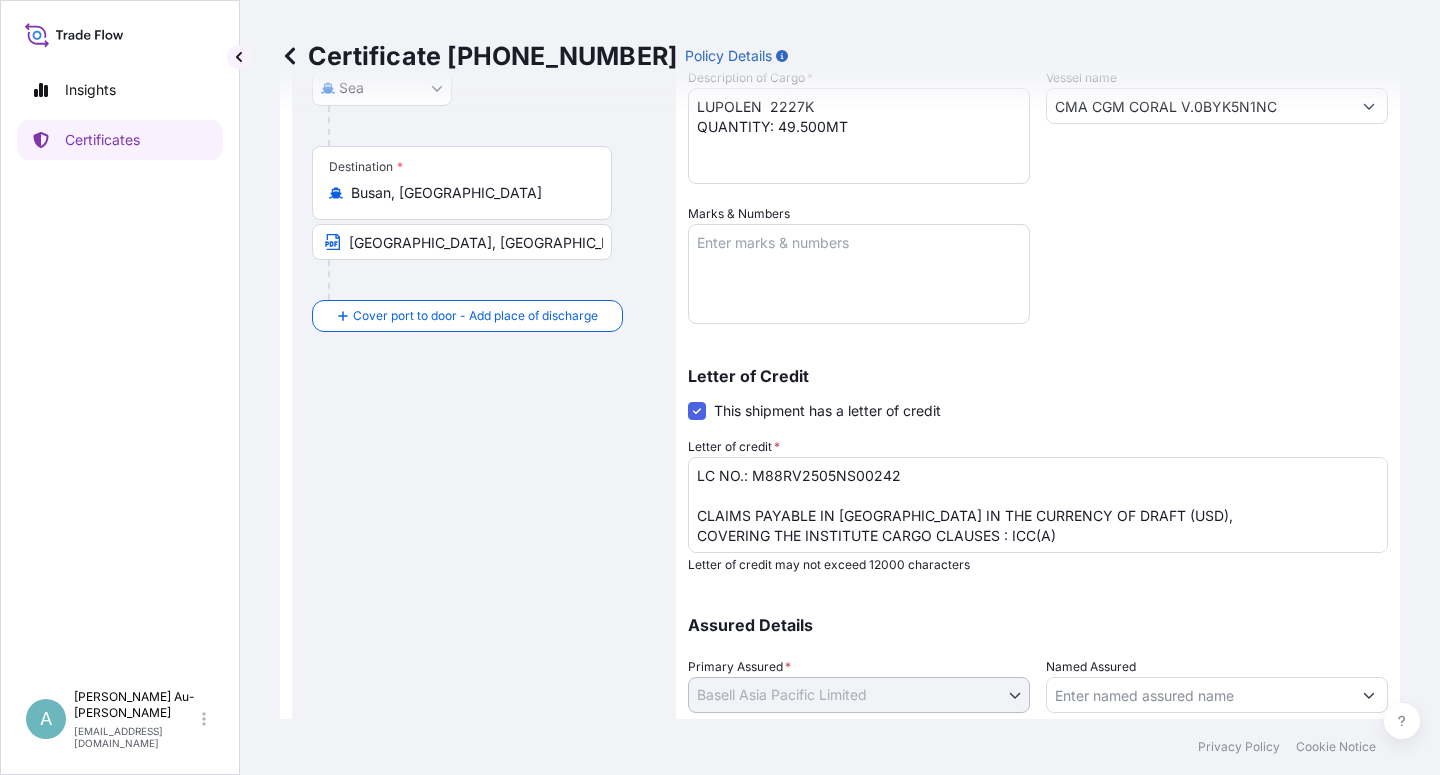 click on "LC NO.: M88RV2505NS00242
CLAIMS PAYABLE IN [GEOGRAPHIC_DATA] IN THE CURRENCY OF DRAFT (USD),
COVERING THE INSTITUTE CARGO CLAUSES : ICC(A)
NO. OF ORIGINAL ISSUED: 02 (01 ORIGINAL + 01 DUPLICATE)" at bounding box center [1038, 505] 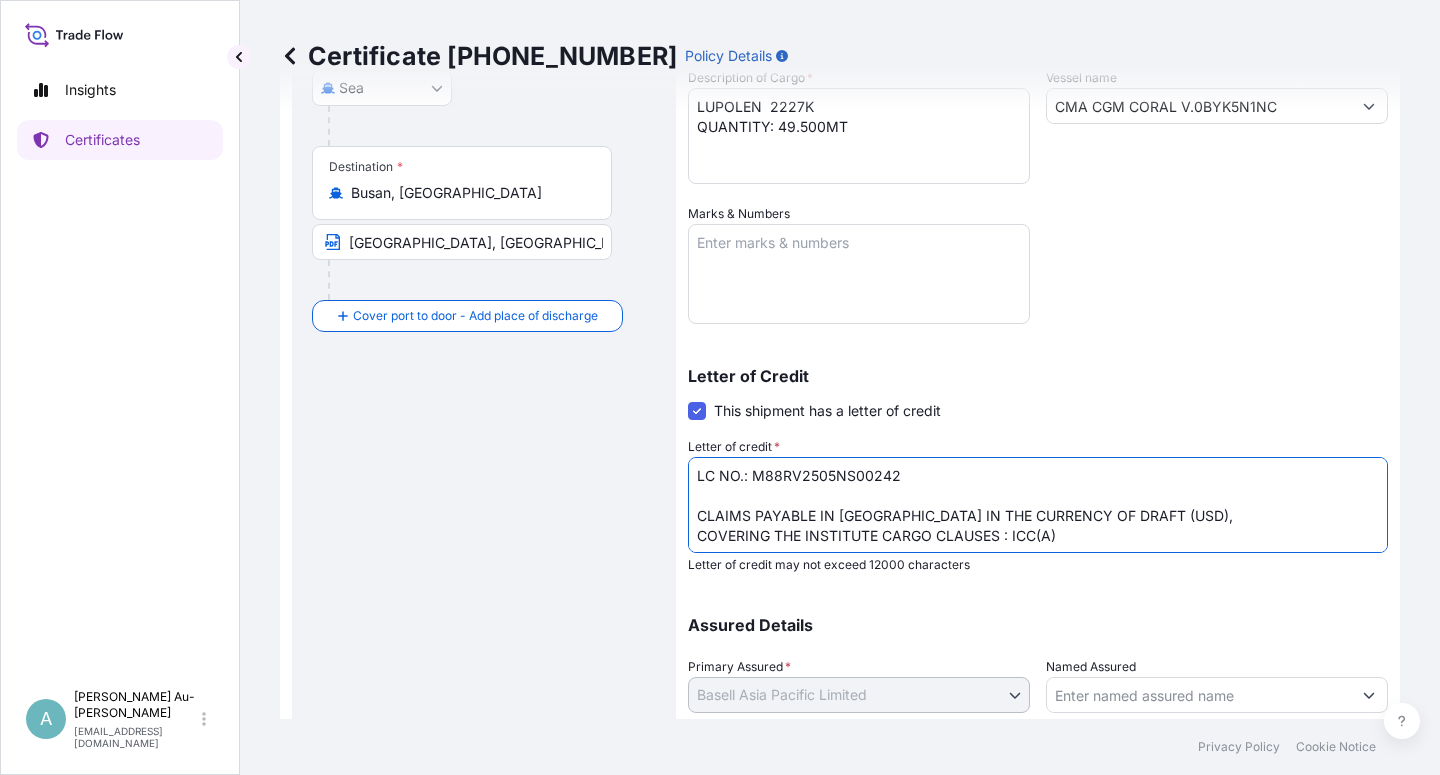 scroll, scrollTop: 490, scrollLeft: 0, axis: vertical 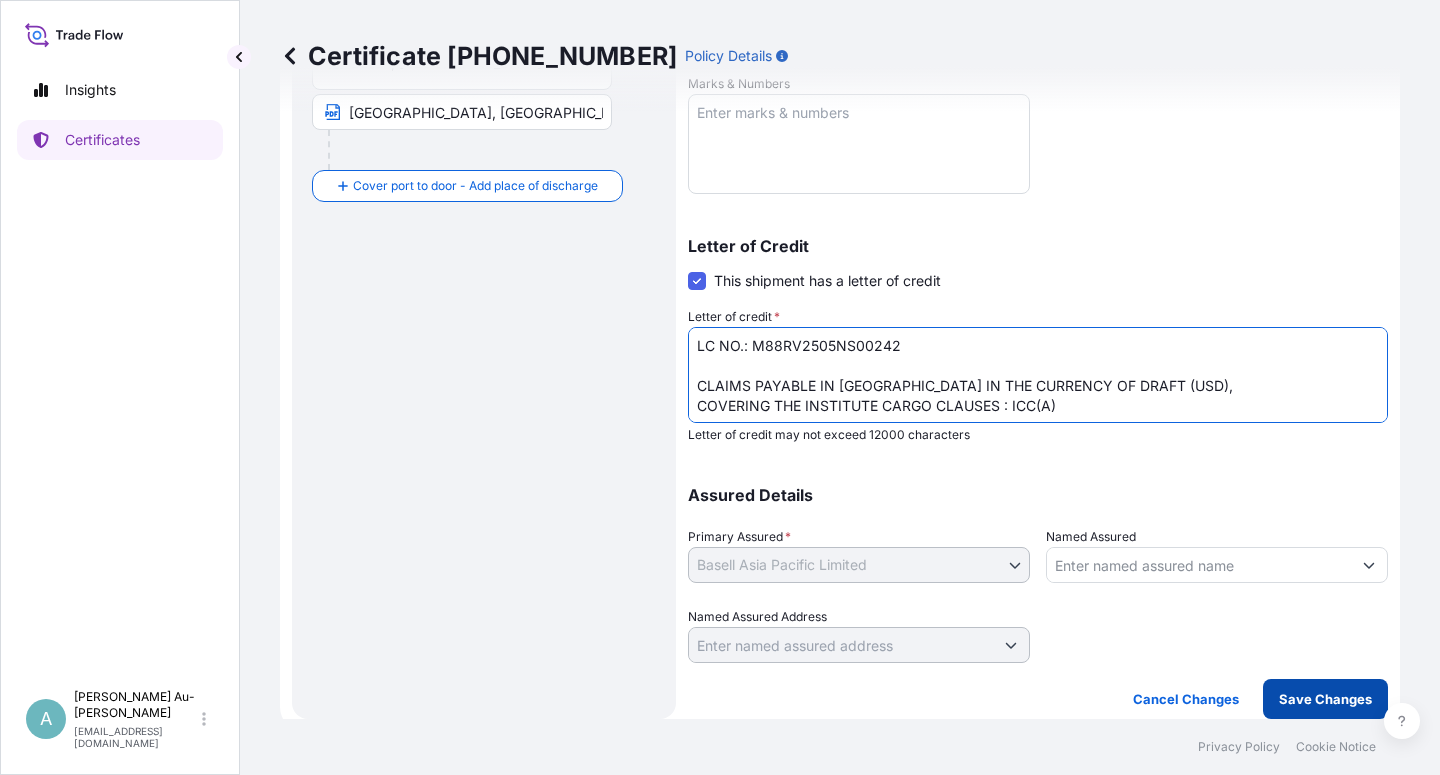 type on "LC NO.: M88RV2505NS00242
CLAIMS PAYABLE IN [GEOGRAPHIC_DATA] IN THE CURRENCY OF DRAFT (USD),
COVERING THE INSTITUTE CARGO CLAUSES : ICC(A)
NO. OF ORIGINAL ISSUED: 02 (01 ORIGINAL + 01 DUPLICATE)" 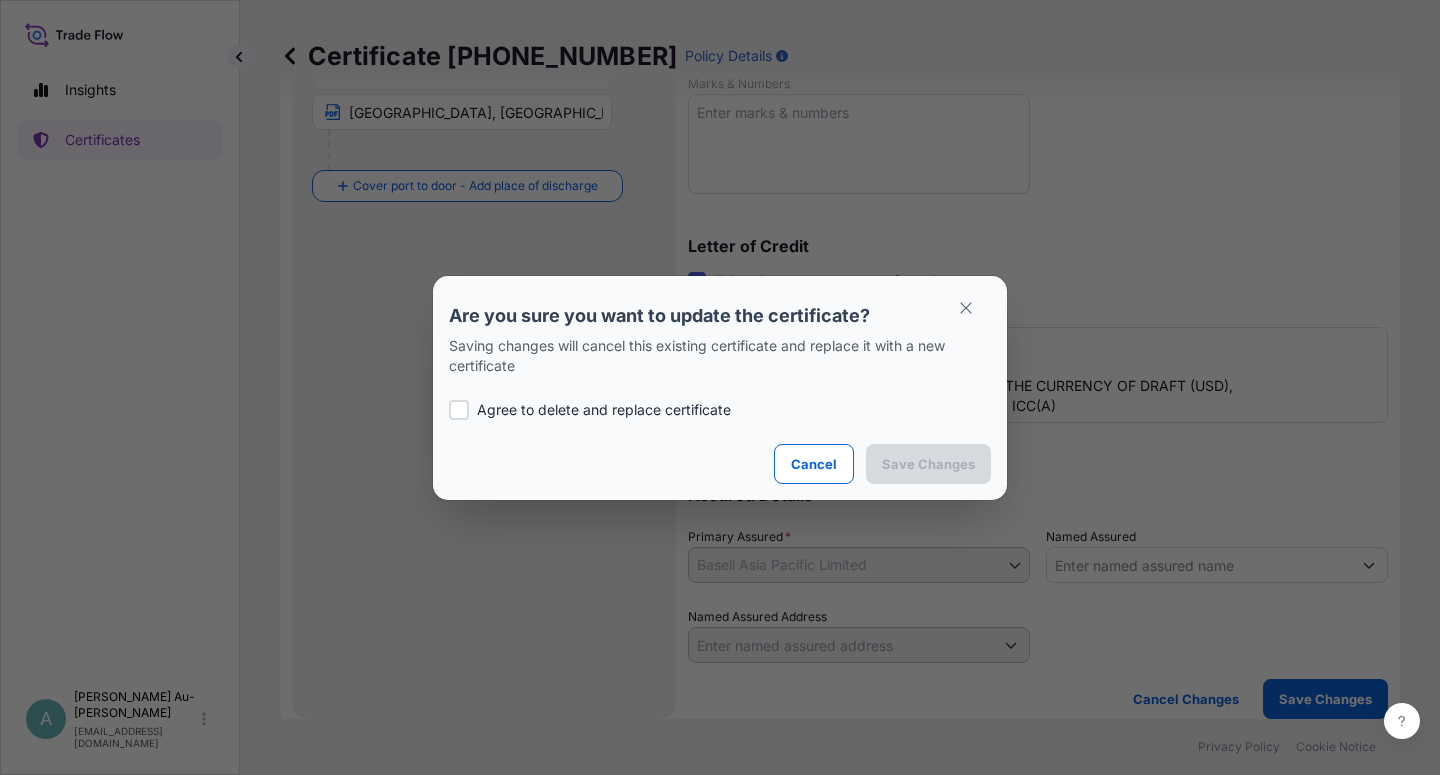 click on "Agree to delete and replace certificate" at bounding box center (604, 410) 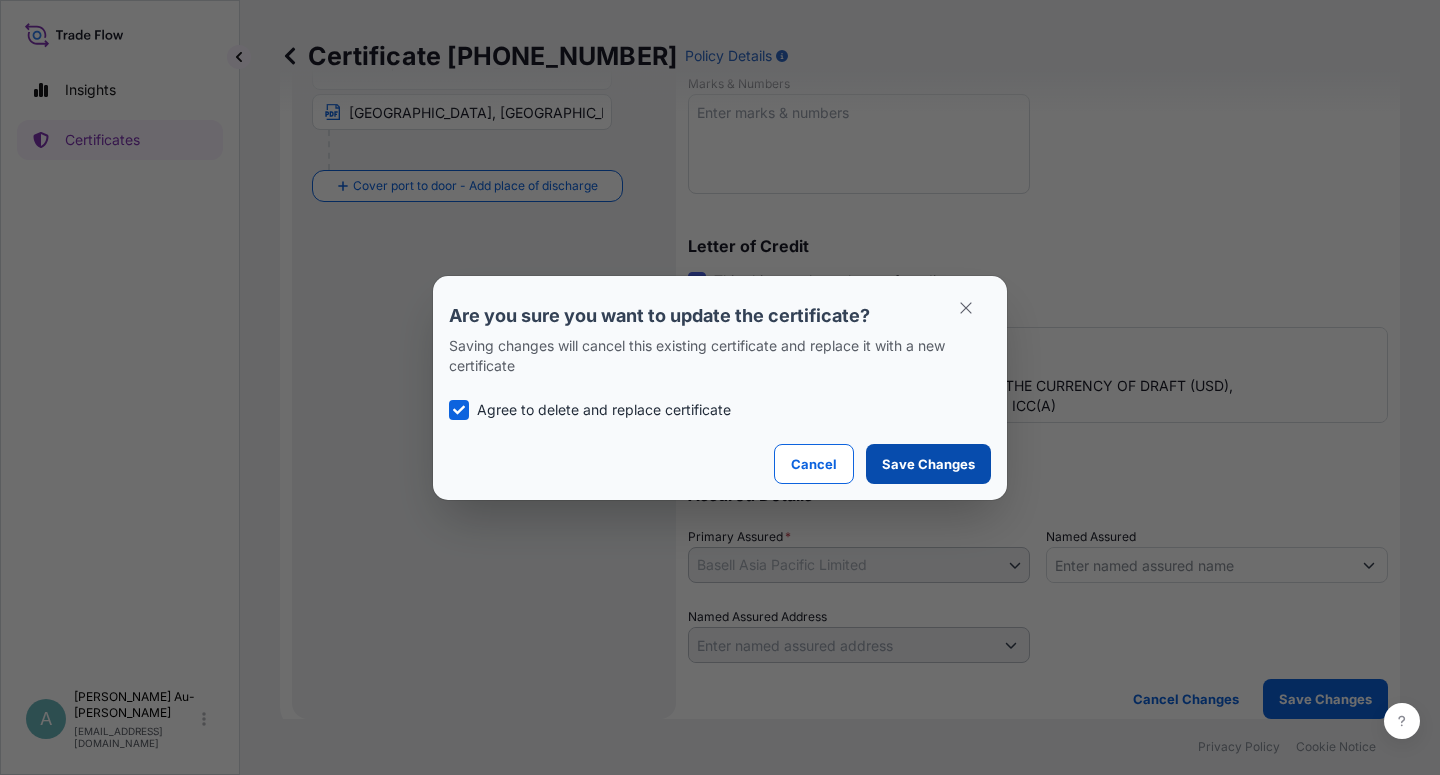 click on "Save Changes" at bounding box center (928, 464) 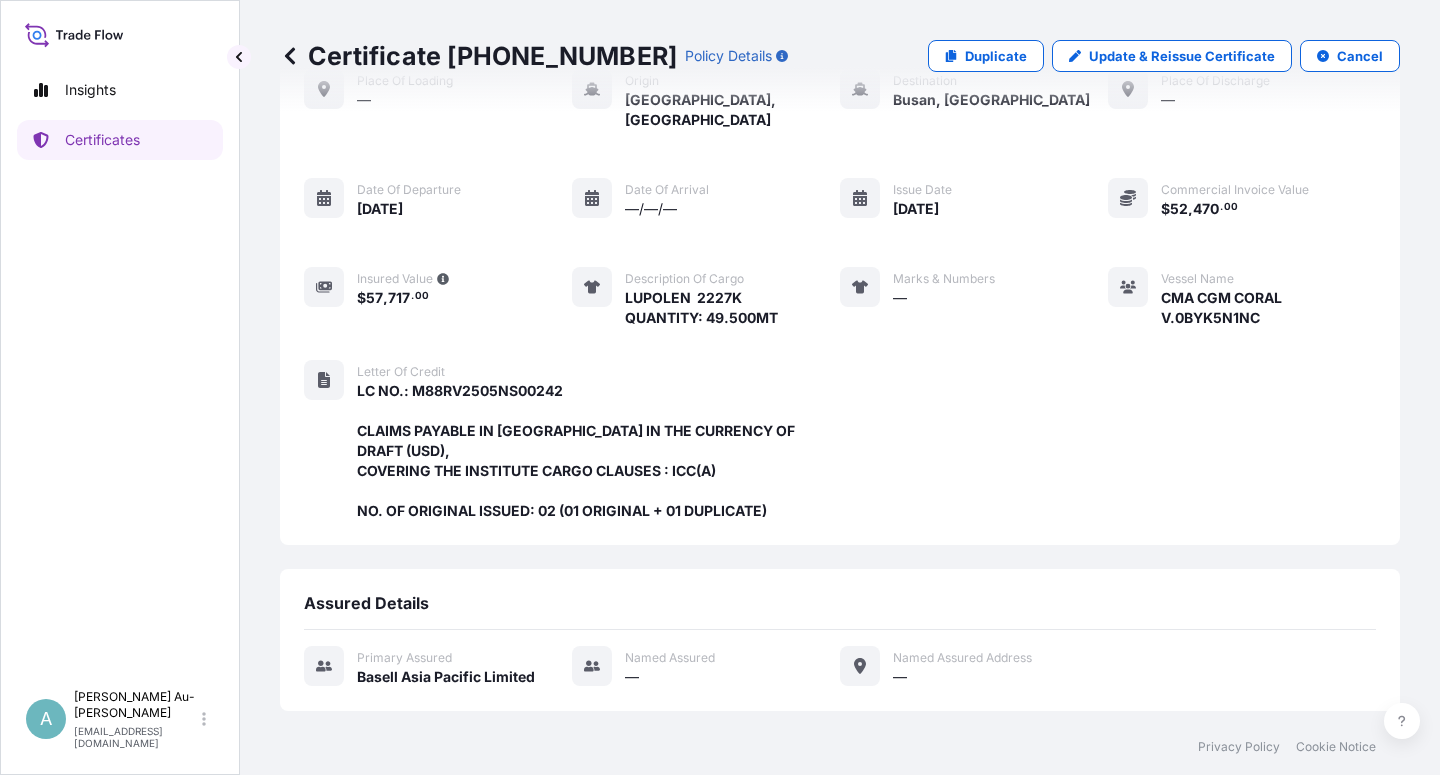 scroll, scrollTop: 534, scrollLeft: 0, axis: vertical 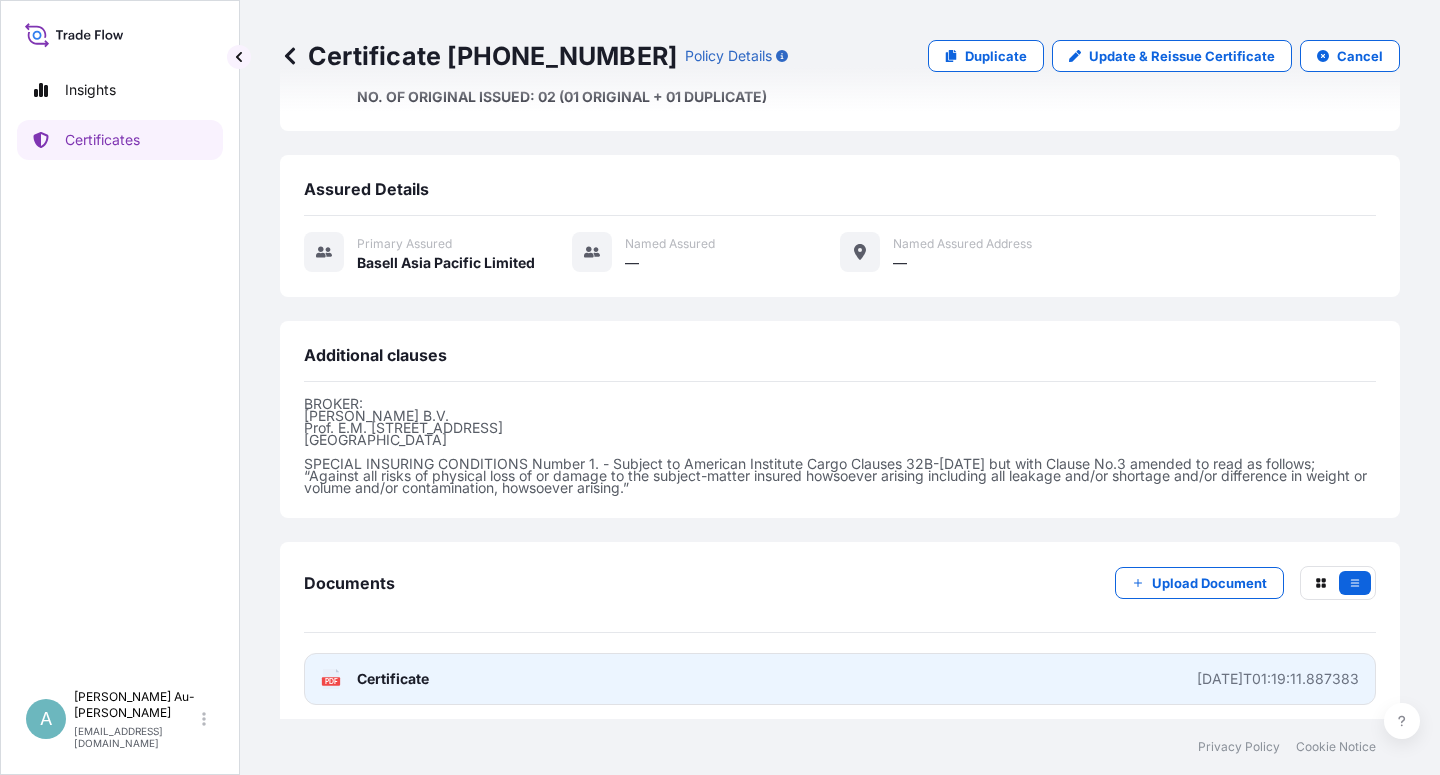 click on "PDF Certificate [DATE]T01:19:11.887383" at bounding box center (840, 679) 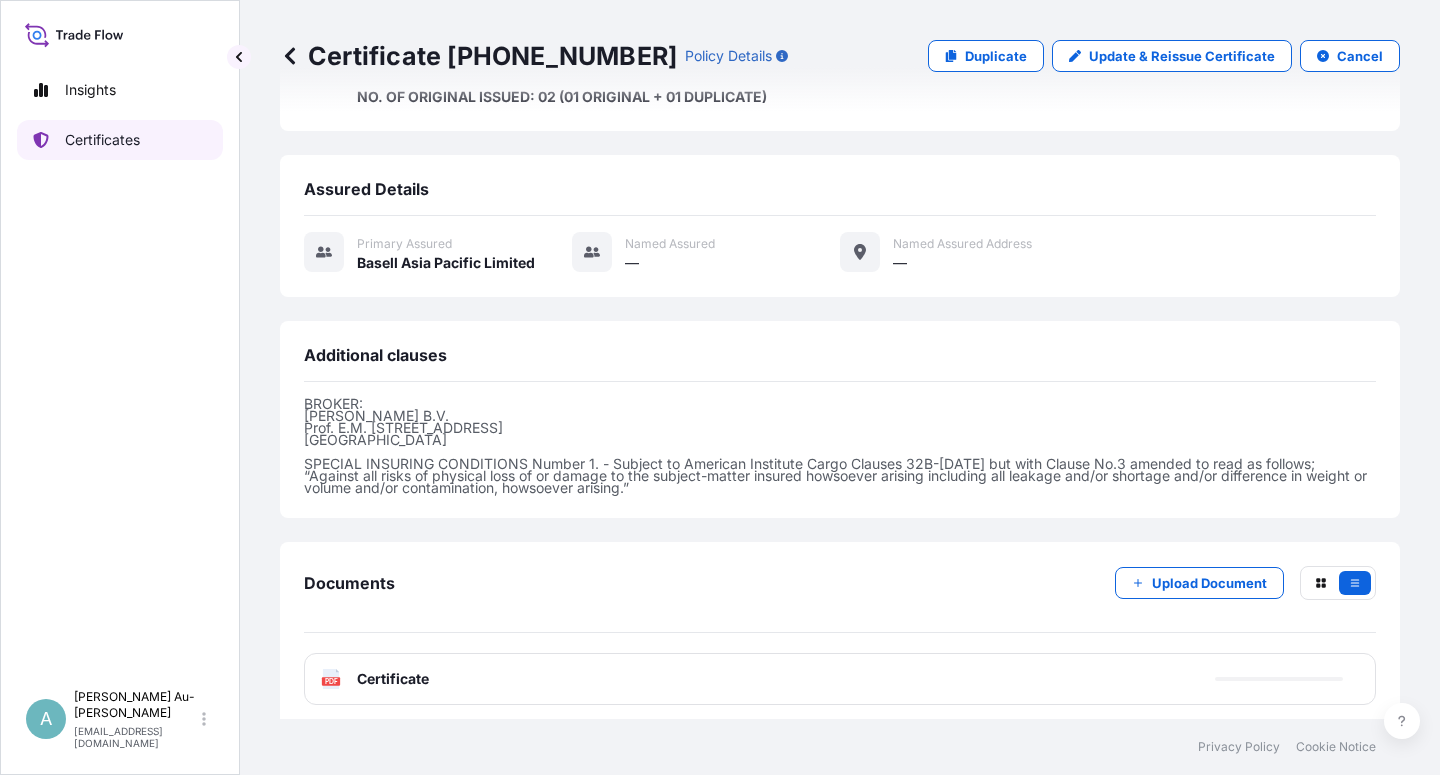 click on "Certificates" at bounding box center (120, 140) 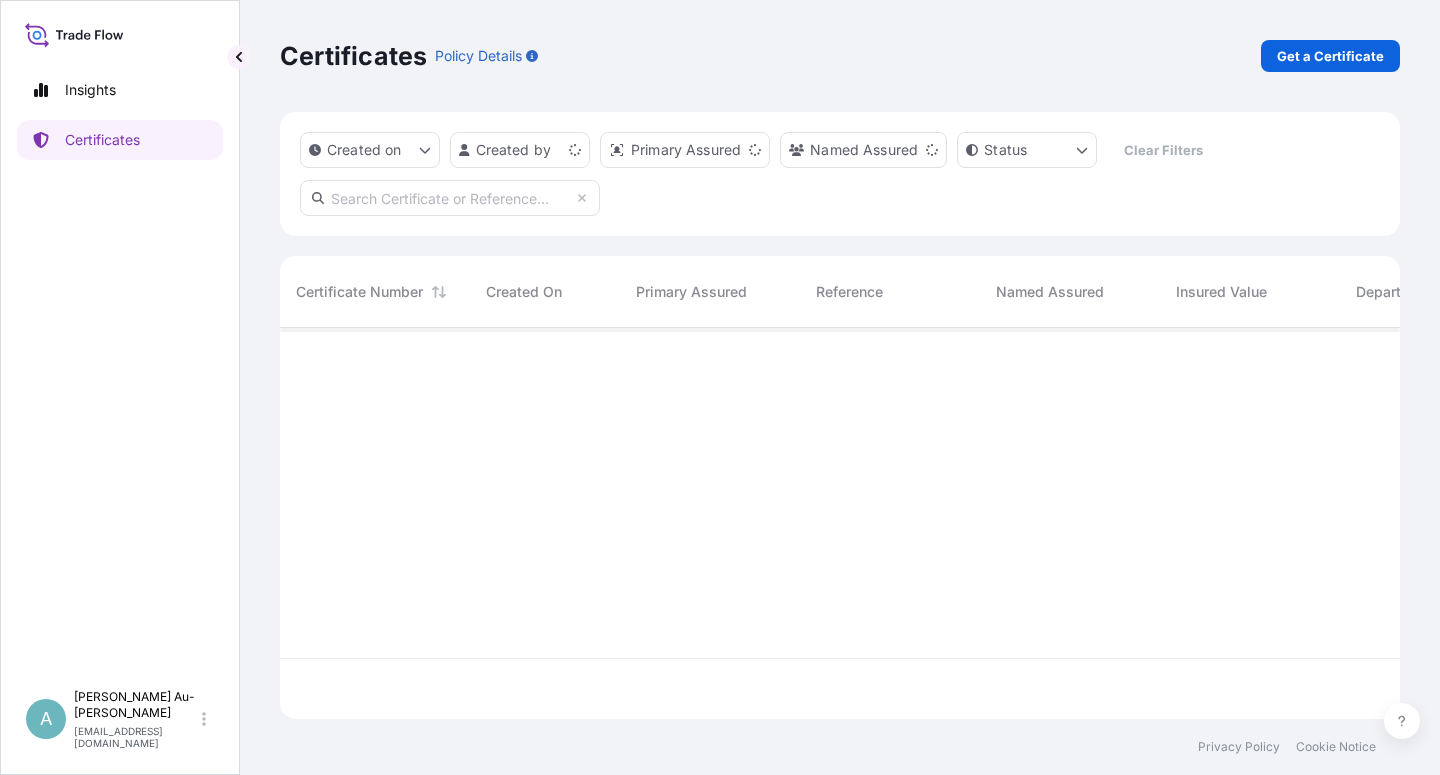 scroll, scrollTop: 18, scrollLeft: 18, axis: both 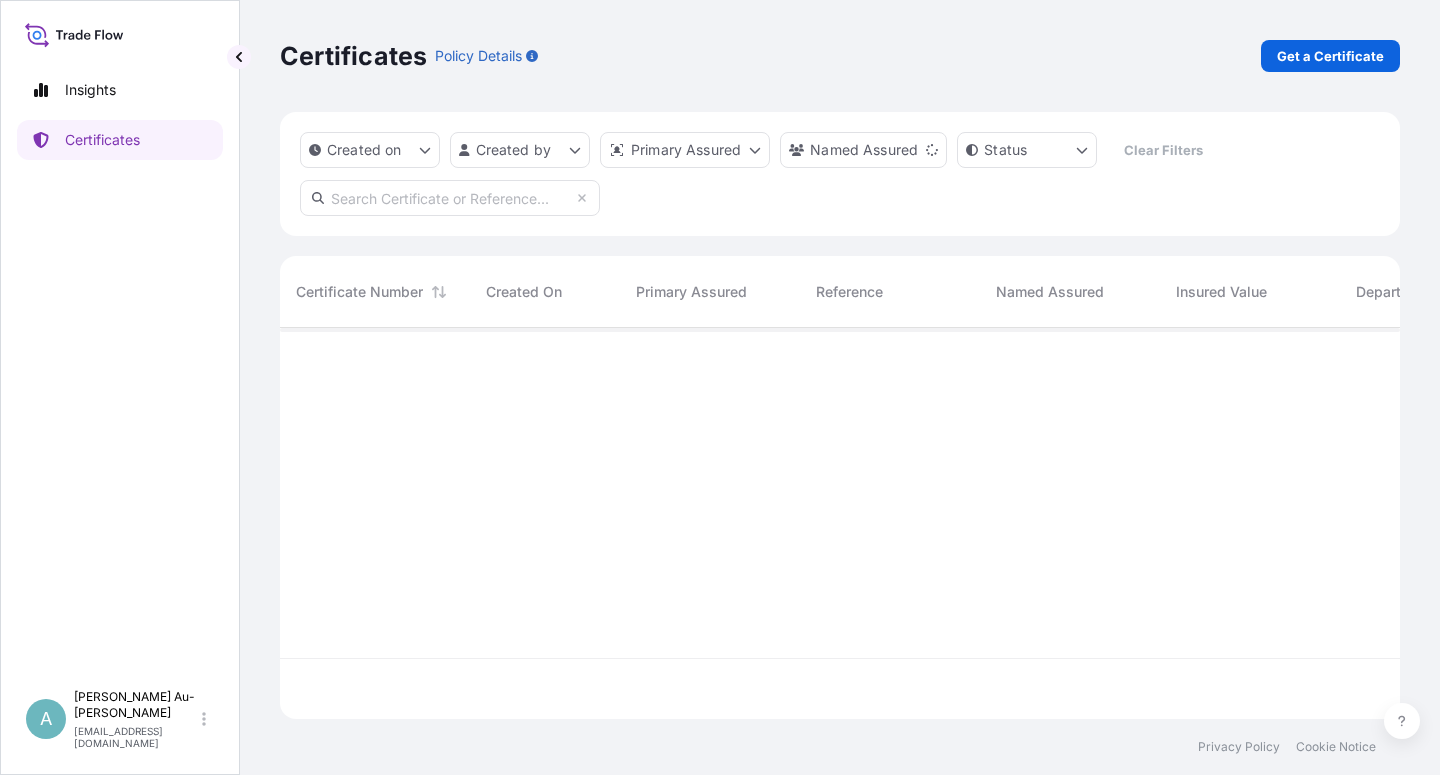 click at bounding box center [450, 198] 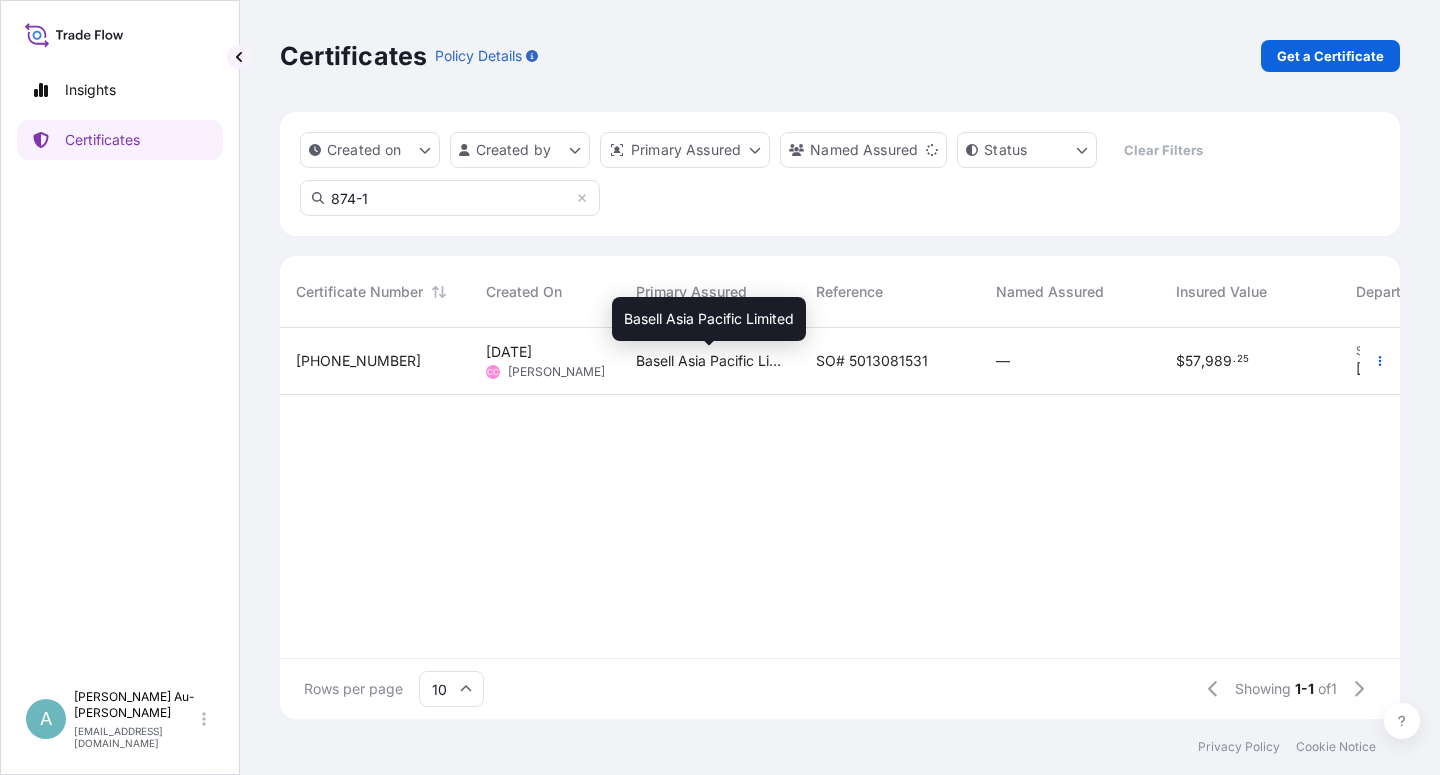 type on "874-1" 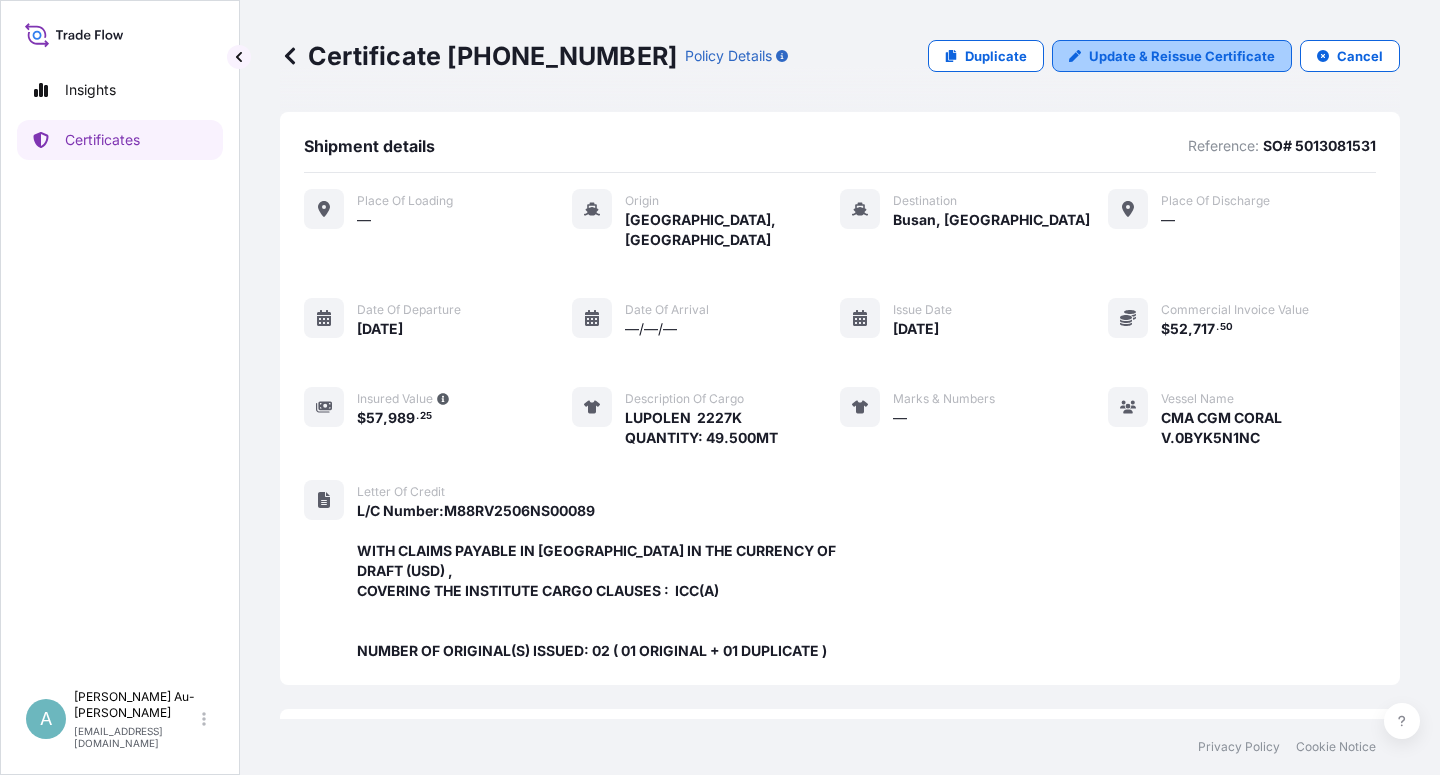 click on "Update & Reissue Certificate" at bounding box center [1182, 56] 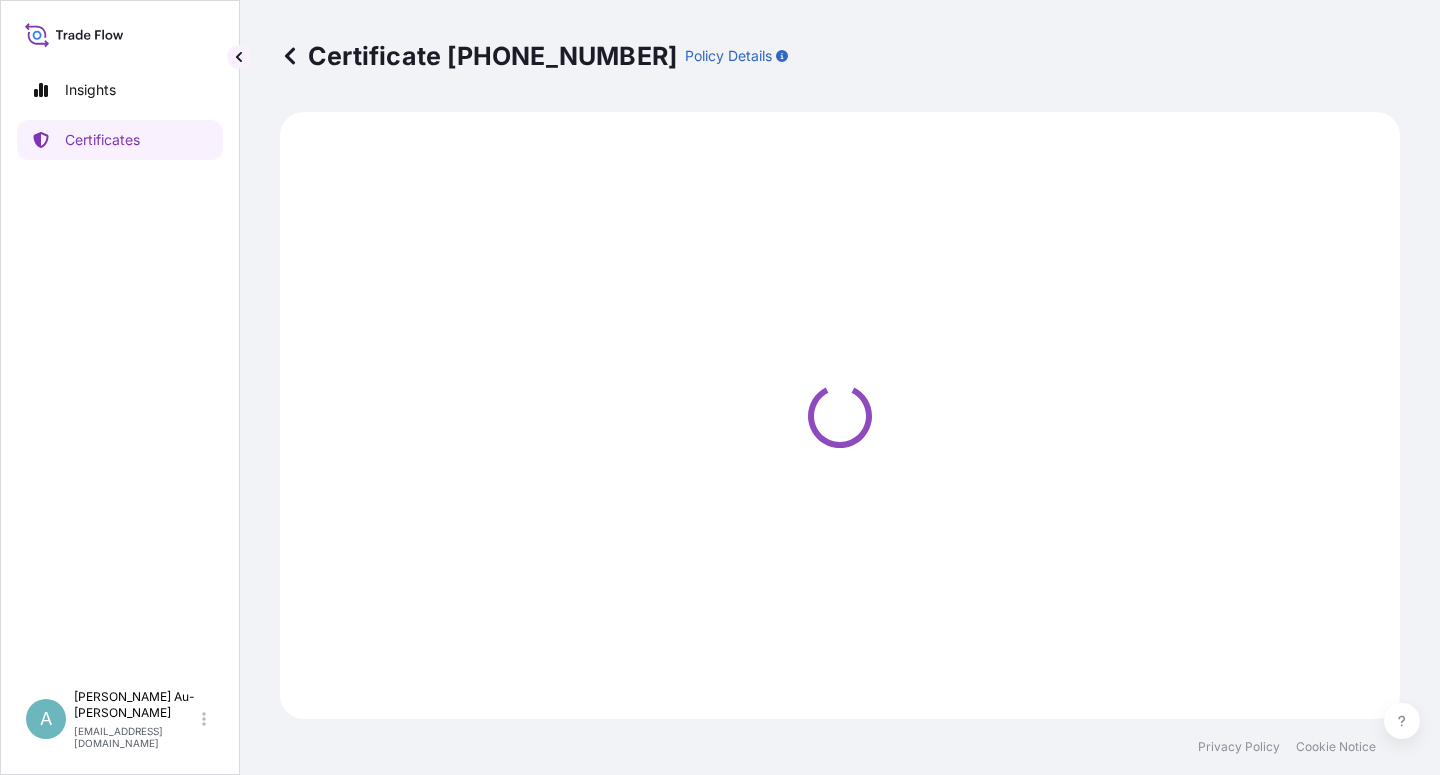 select on "Sea" 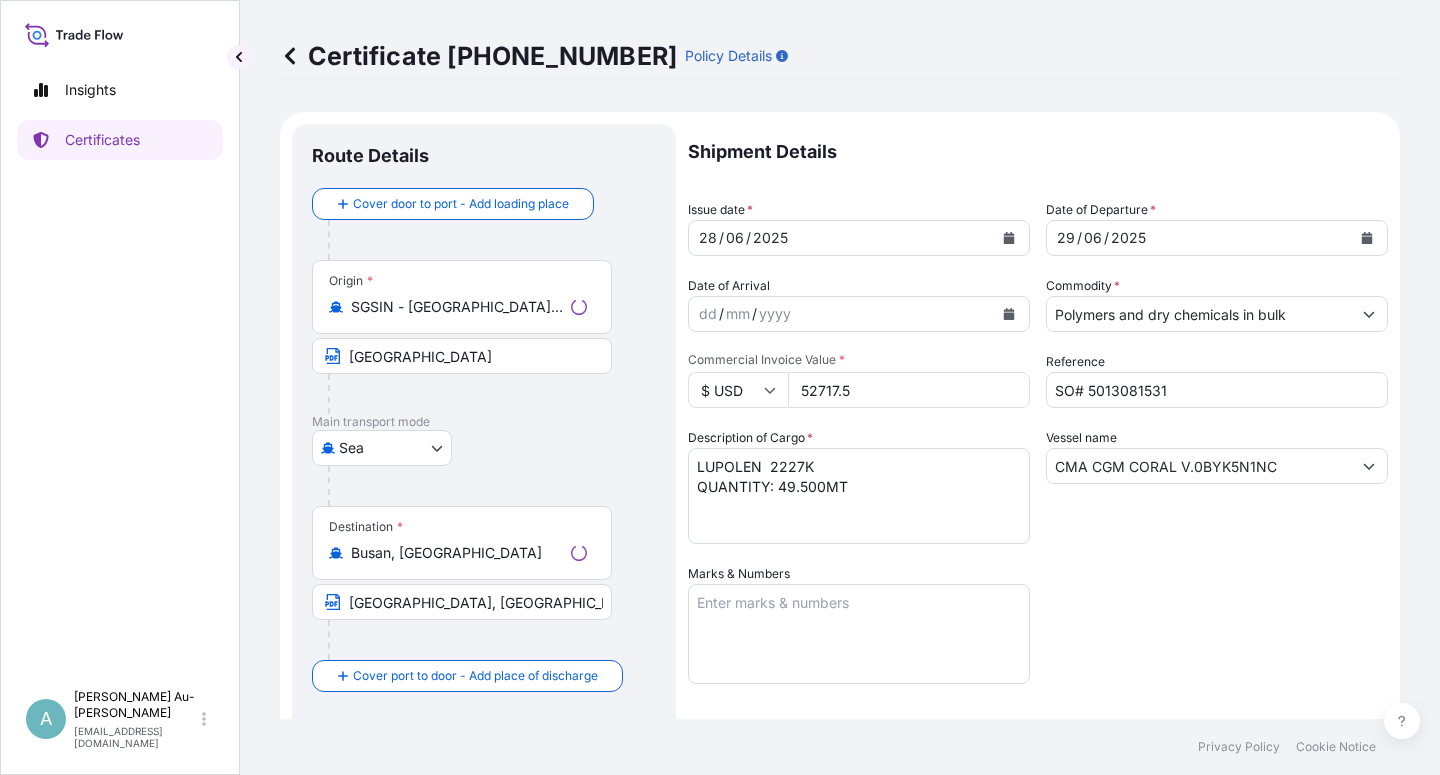 select on "32034" 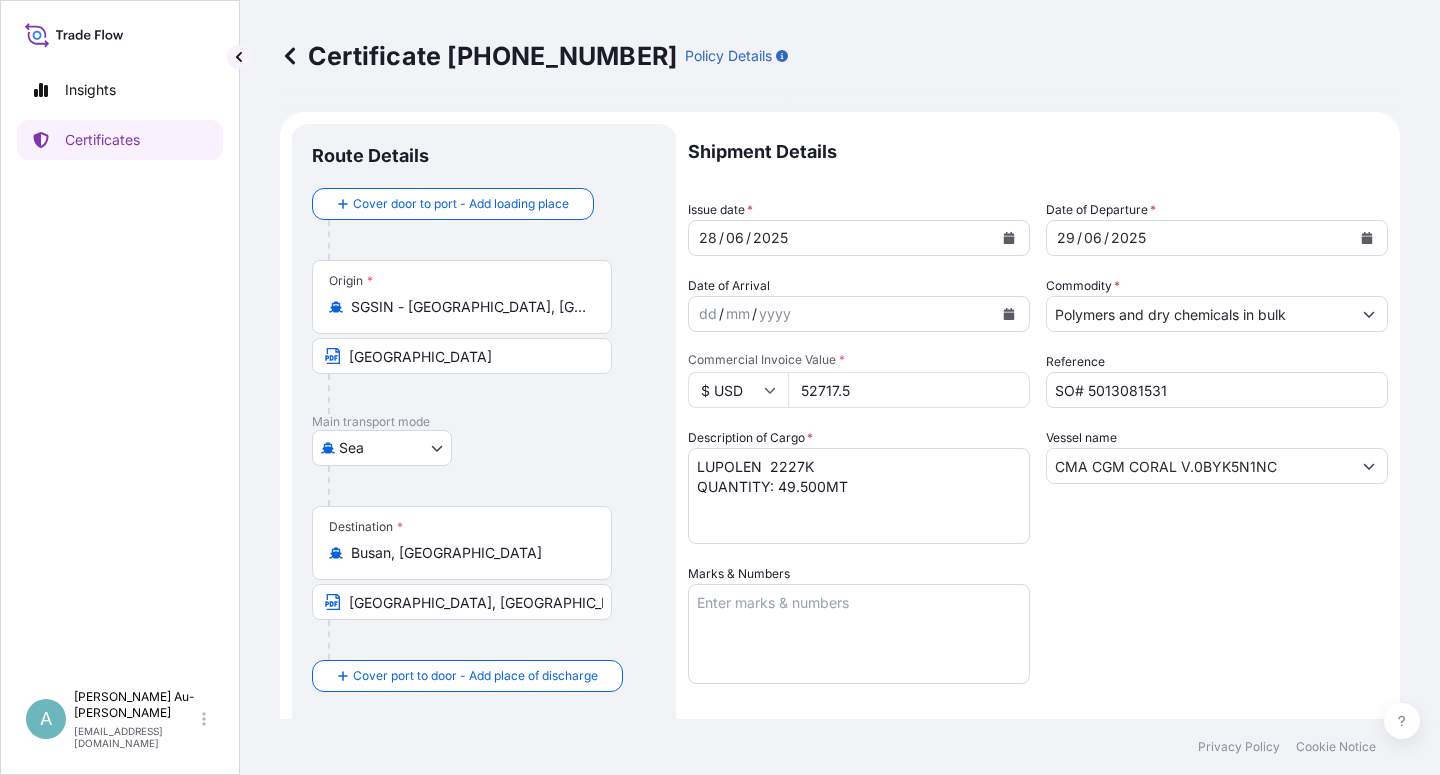 click 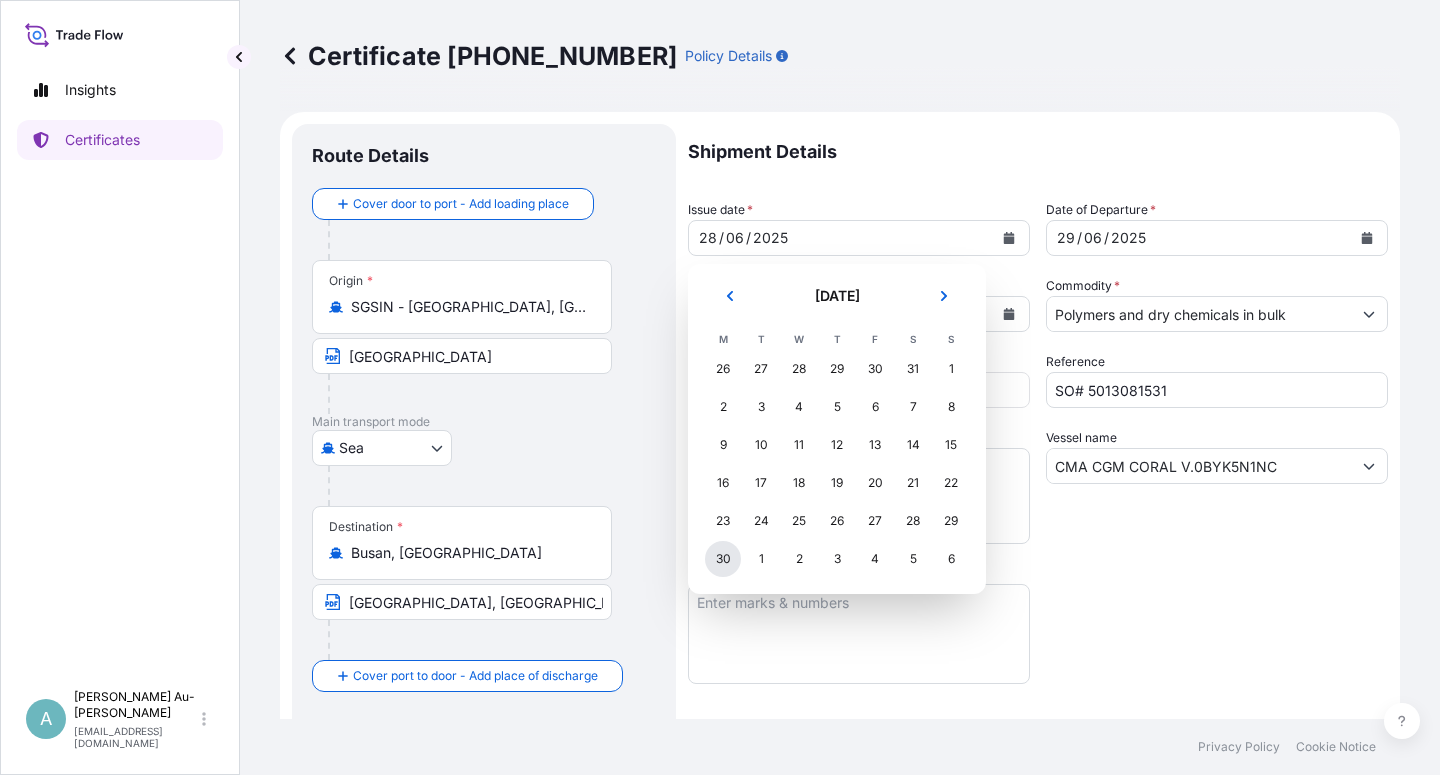 click on "30" at bounding box center (723, 559) 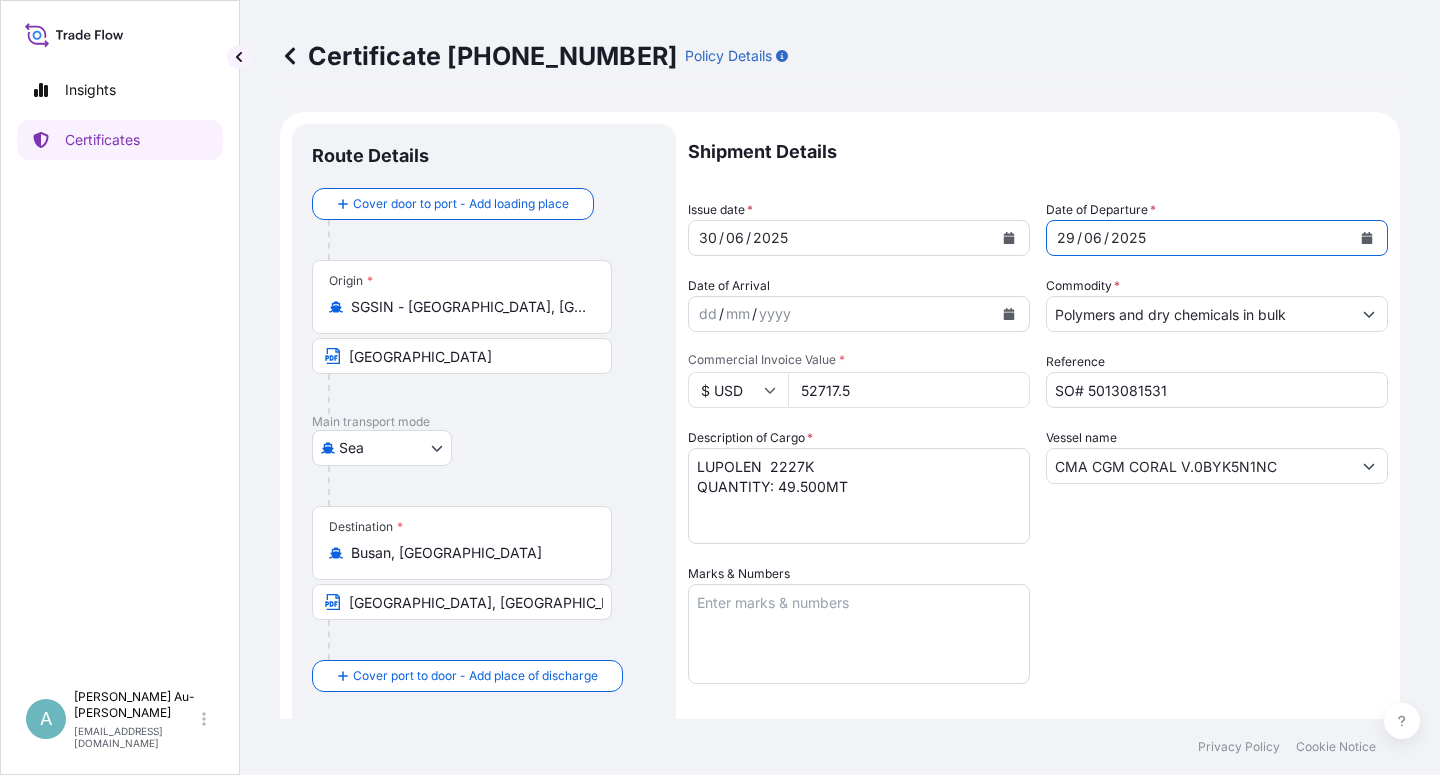 click 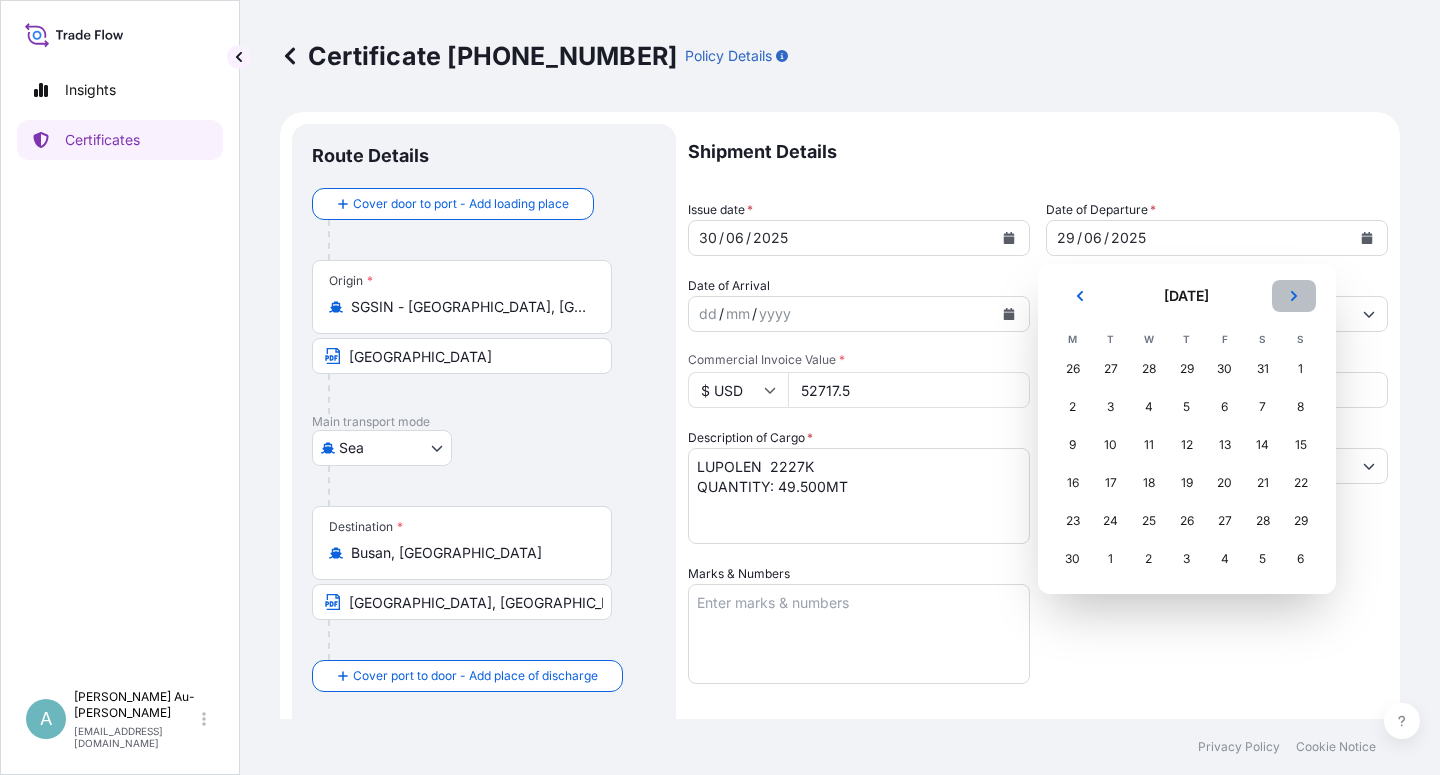 click 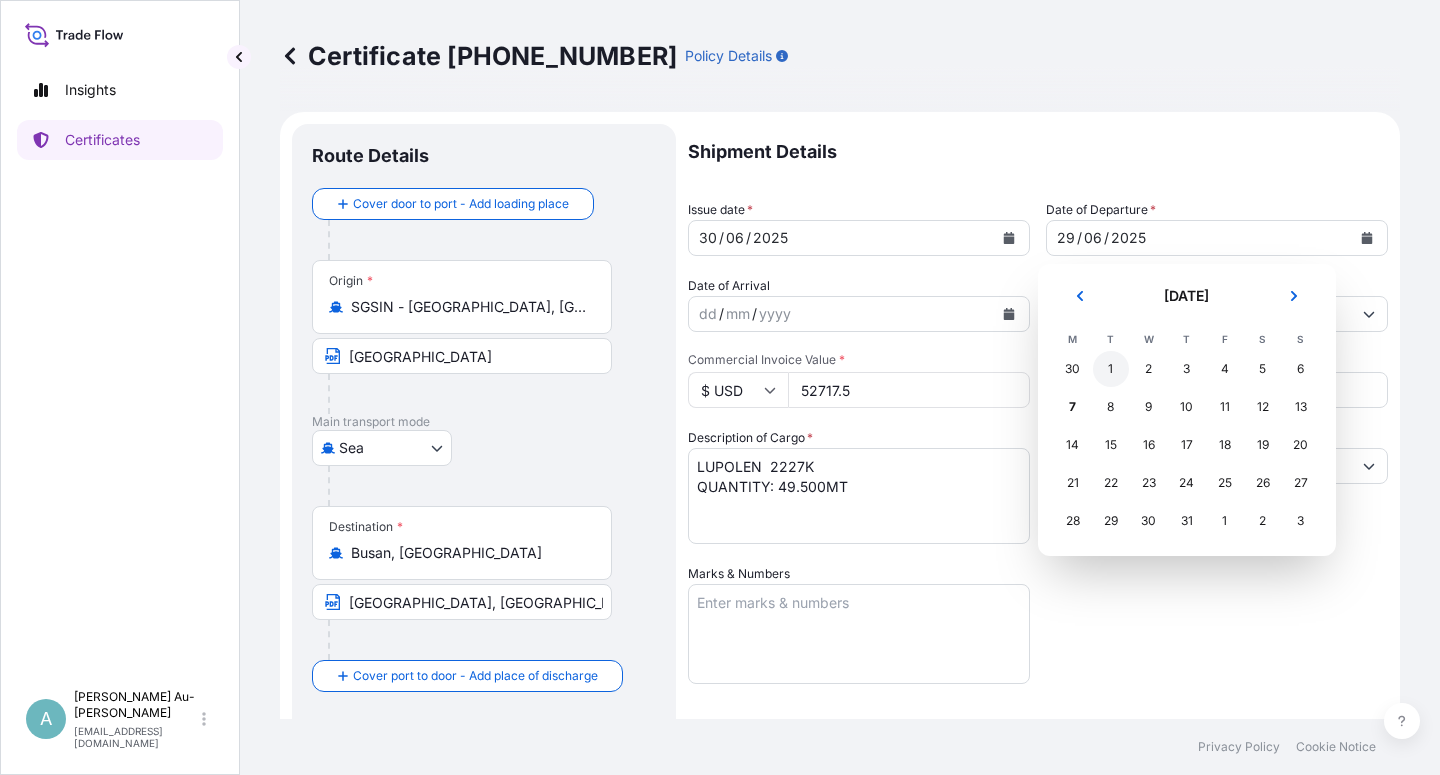 click on "1" at bounding box center [1111, 369] 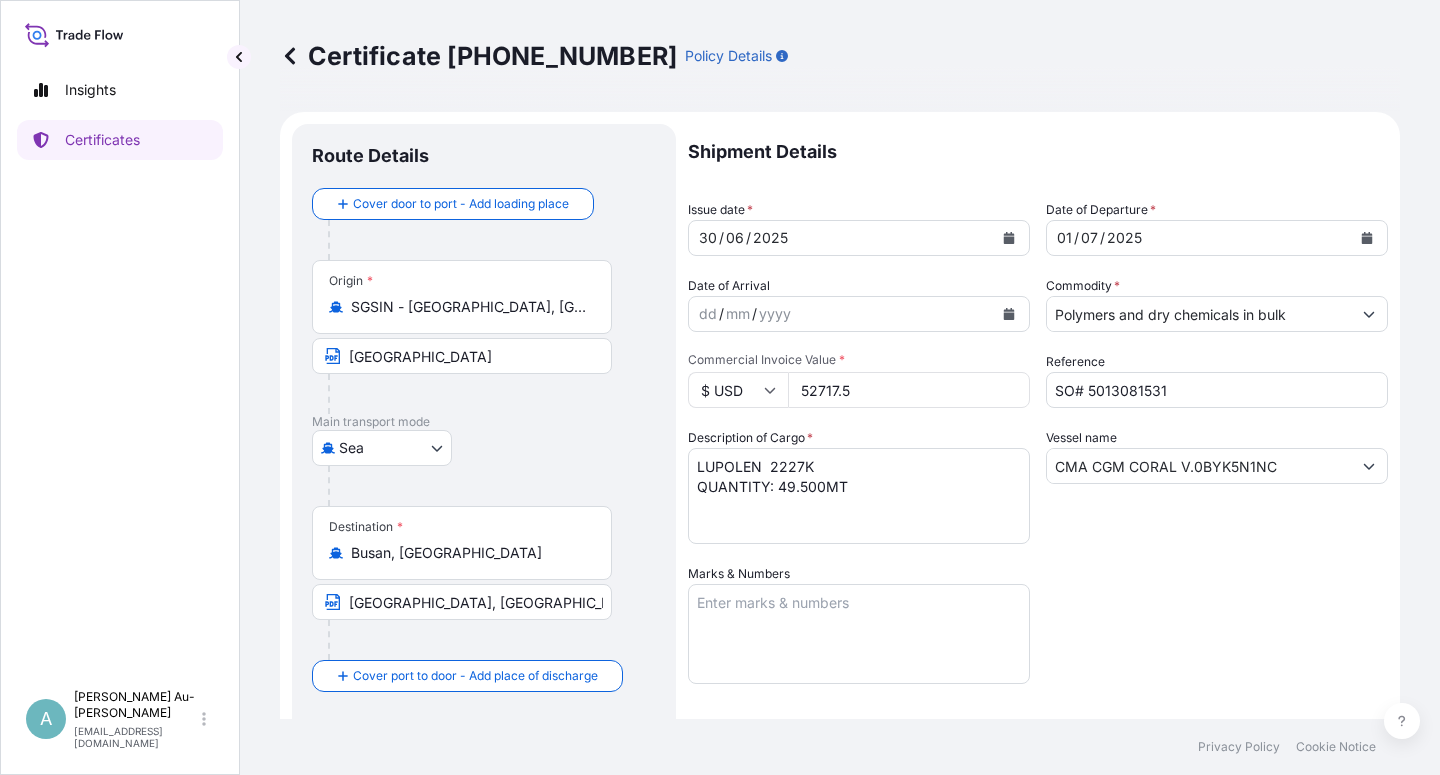 click on "Shipment Details Issue date * [DATE] Date of Departure * [DATE] Date of Arrival dd / mm / yyyy Commodity * Polymers and dry chemicals in bulk Packing Category Commercial Invoice Value    * $ USD 52717.5 Reference SO# 5013081531 Description of Cargo * LUPOLEN  2227K
QUANTITY: 49.500MT Vessel name CMA CGM CORAL V.0BYK5N1NC Marks & Numbers Letter of Credit This shipment has a letter of credit Letter of credit * L/C Number:M88RV2506NS00089
WITH CLAIMS PAYABLE IN [GEOGRAPHIC_DATA] IN THE CURRENCY OF DRAFT (USD) ,
COVERING THE INSTITUTE CARGO CLAUSES :  ICC(A)
NUMBER OF ORIGINAL(S) ISSUED: 02 ( 01 ORIGINAL + 01 DUPLICATE )
Letter of credit may not exceed 12000 characters Assured Details Primary Assured * Basell Asia Pacific Limited Basell Asia Pacific Limited Named Assured Named Assured Address" at bounding box center (1038, 638) 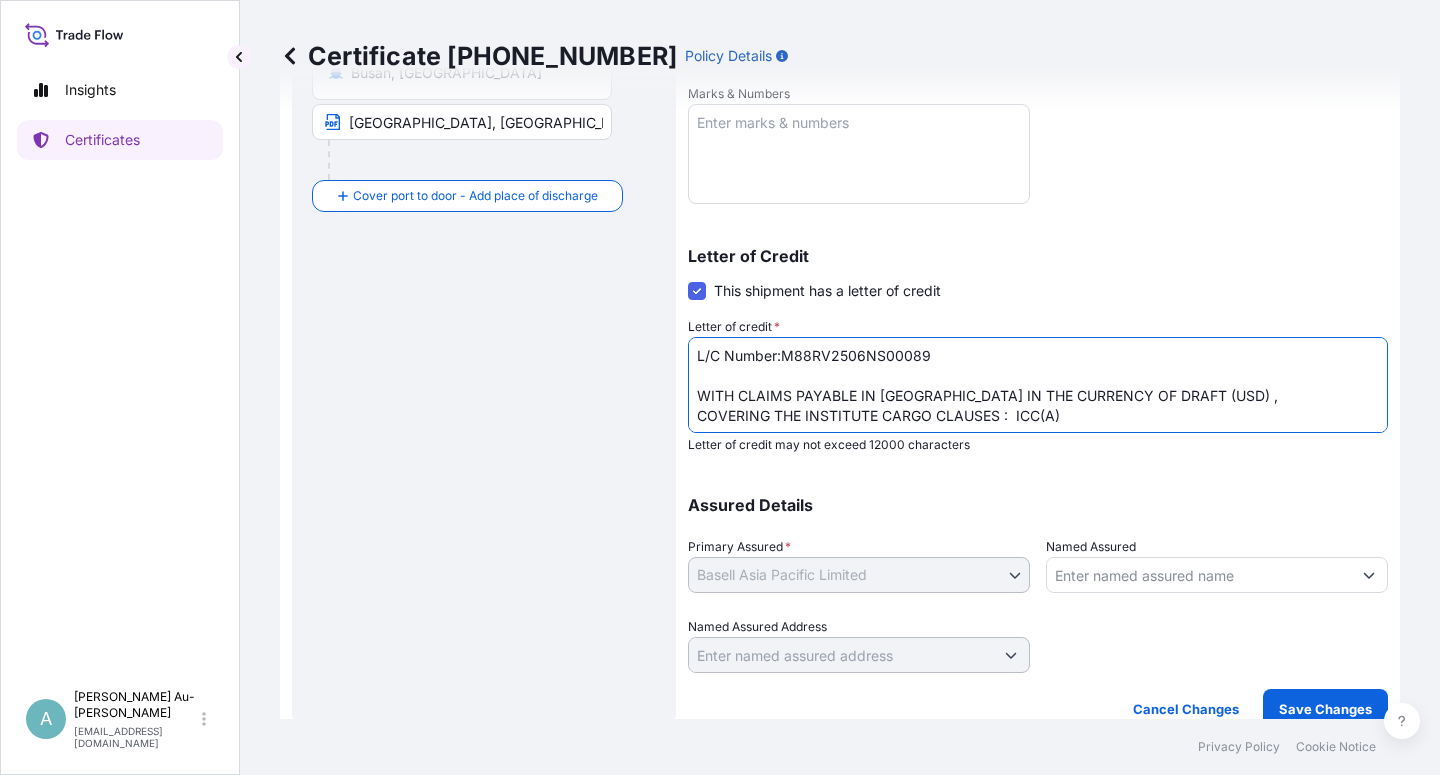 drag, startPoint x: 874, startPoint y: 395, endPoint x: 886, endPoint y: 404, distance: 15 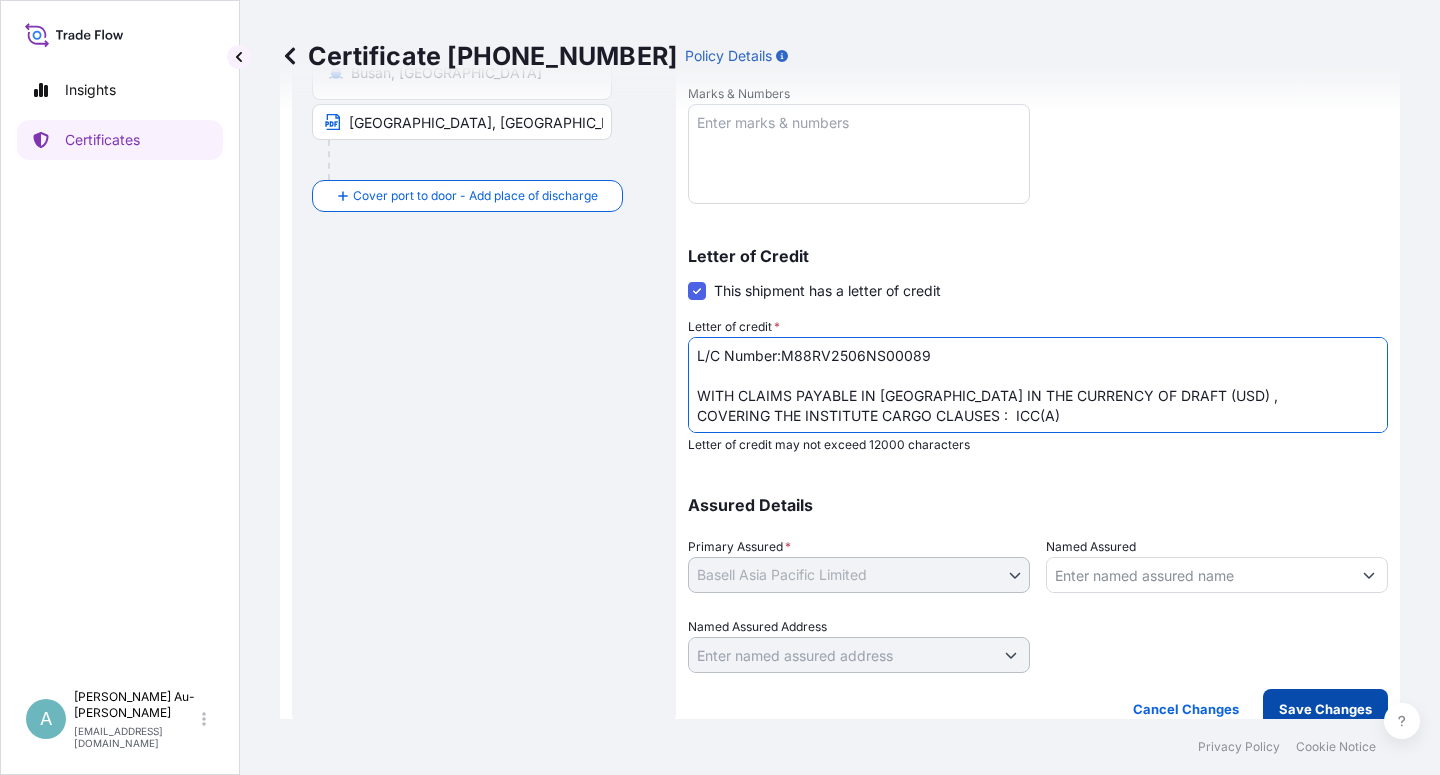 type on "L/C Number:M88RV2506NS00089
WITH CLAIMS PAYABLE IN [GEOGRAPHIC_DATA] IN THE CURRENCY OF DRAFT (USD) ,
COVERING THE INSTITUTE CARGO CLAUSES :  ICC(A)
NUMBER OF ORIGINAL(S) ISSUED: 02 ( 01 ORIGINAL + 01 DUPLICATE )" 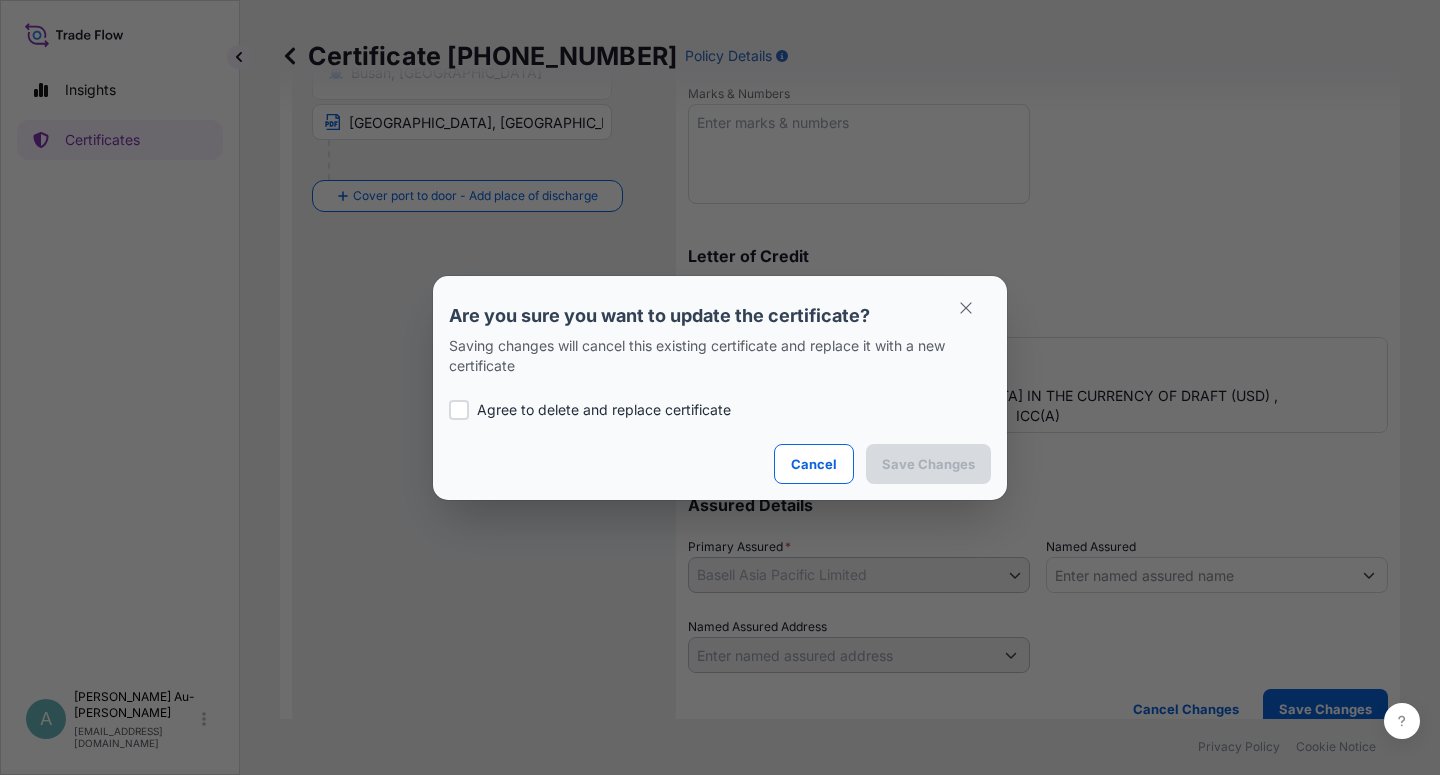 click on "Agree to delete and replace certificate" at bounding box center [604, 410] 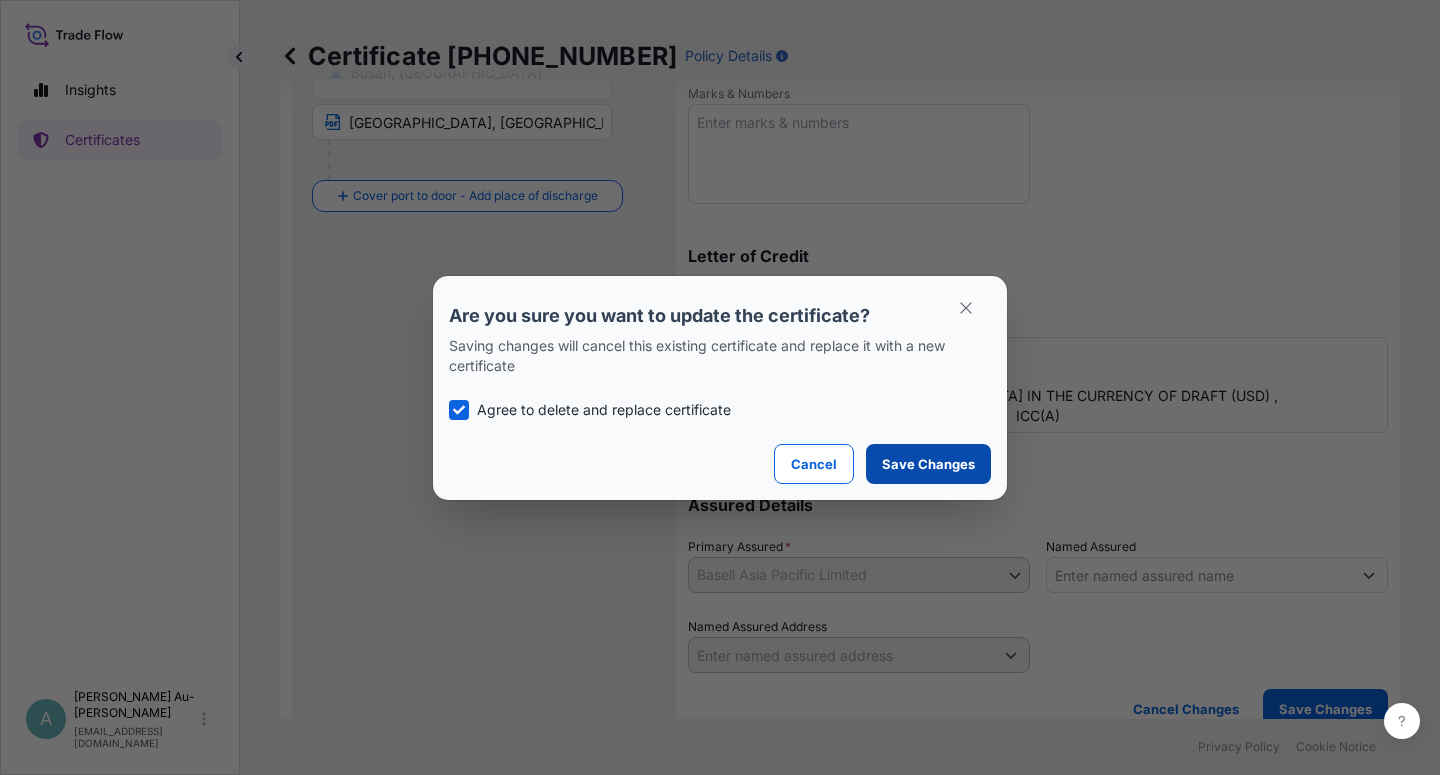 click on "Save Changes" at bounding box center [928, 464] 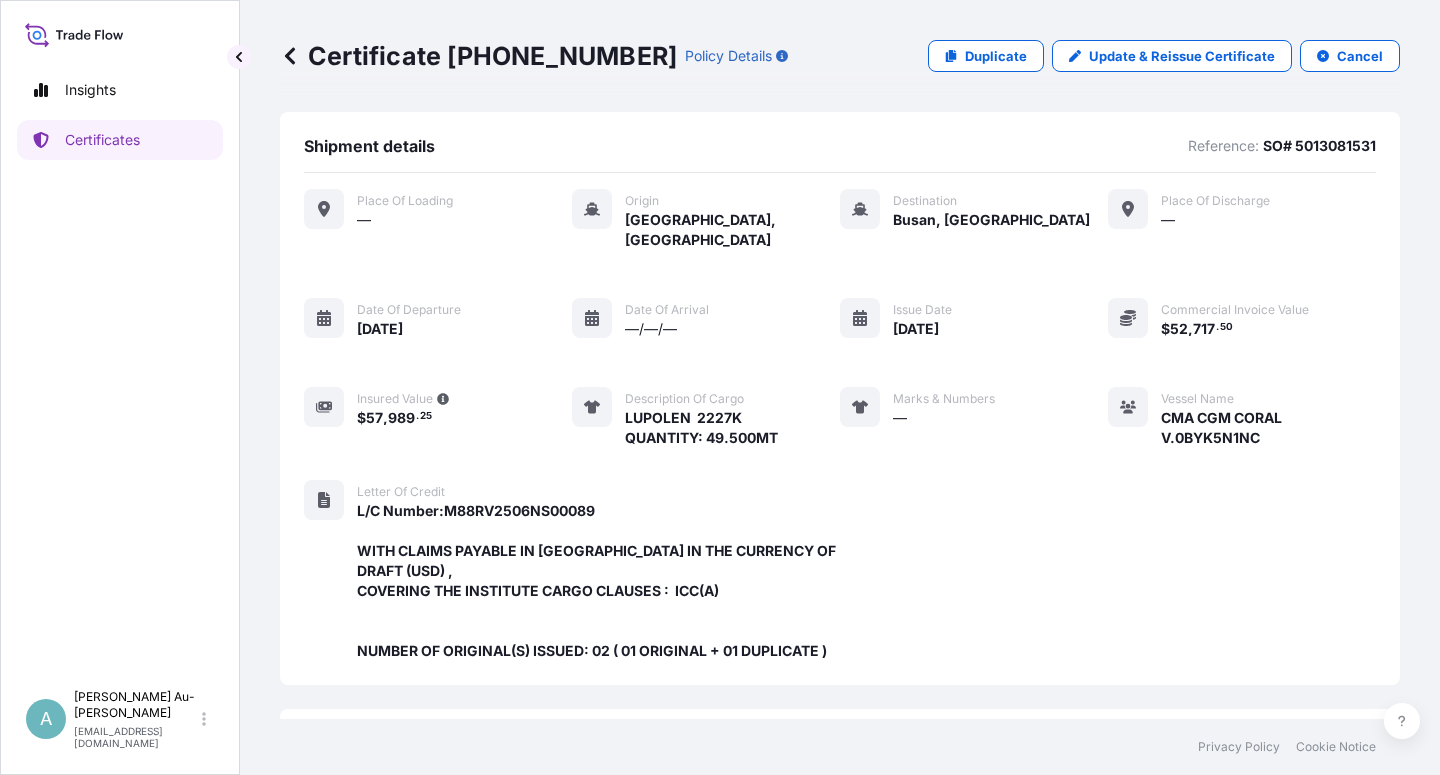 scroll, scrollTop: 554, scrollLeft: 0, axis: vertical 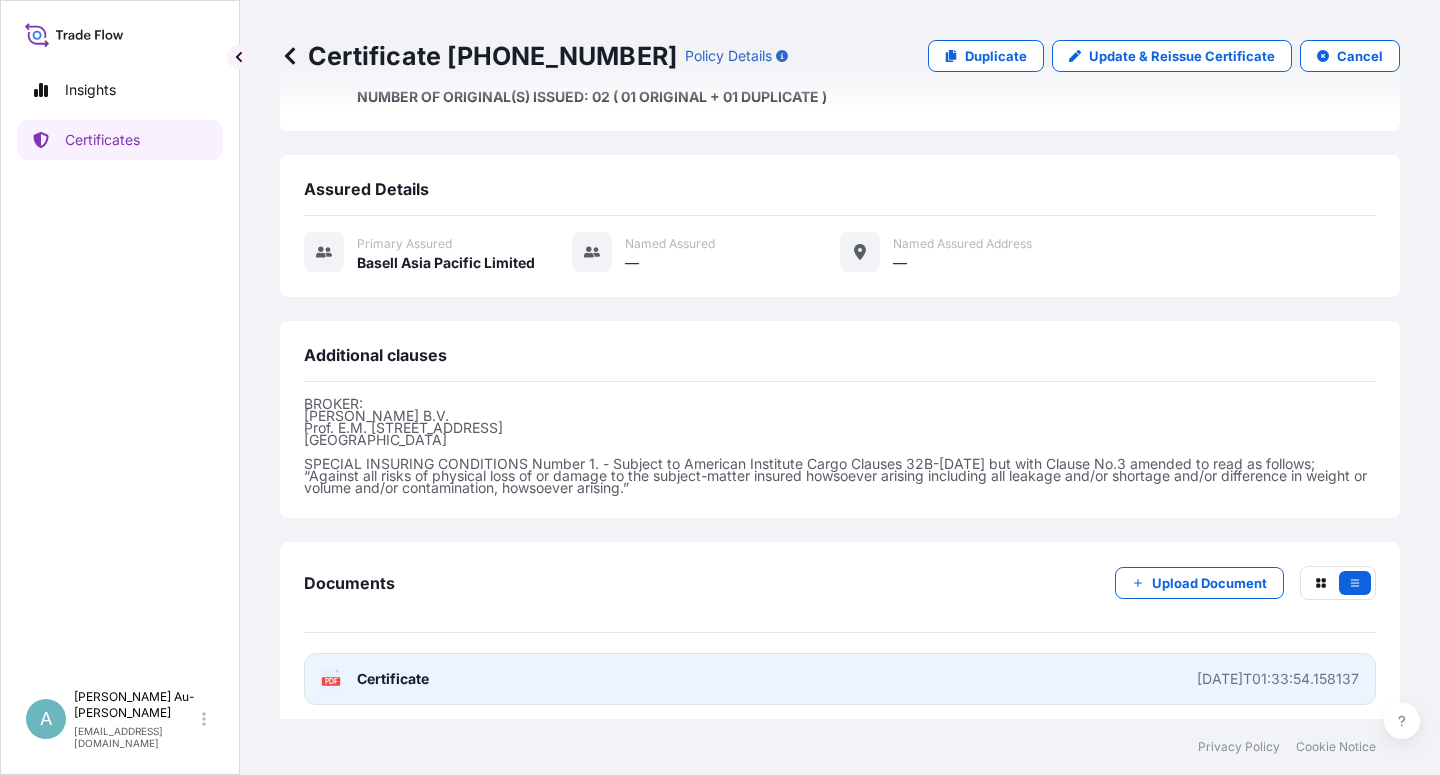 click on "Certificate" at bounding box center (393, 679) 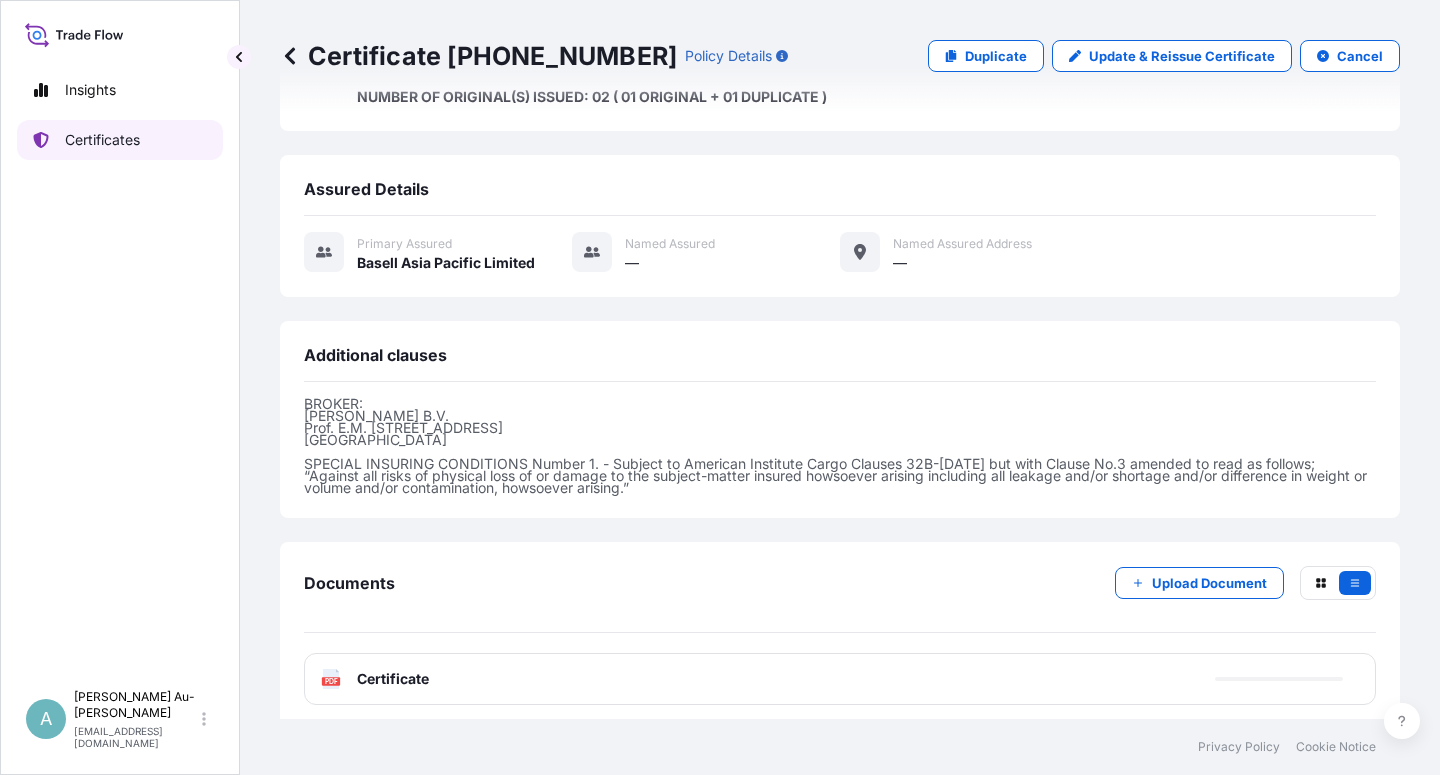 click on "Certificates" at bounding box center (120, 140) 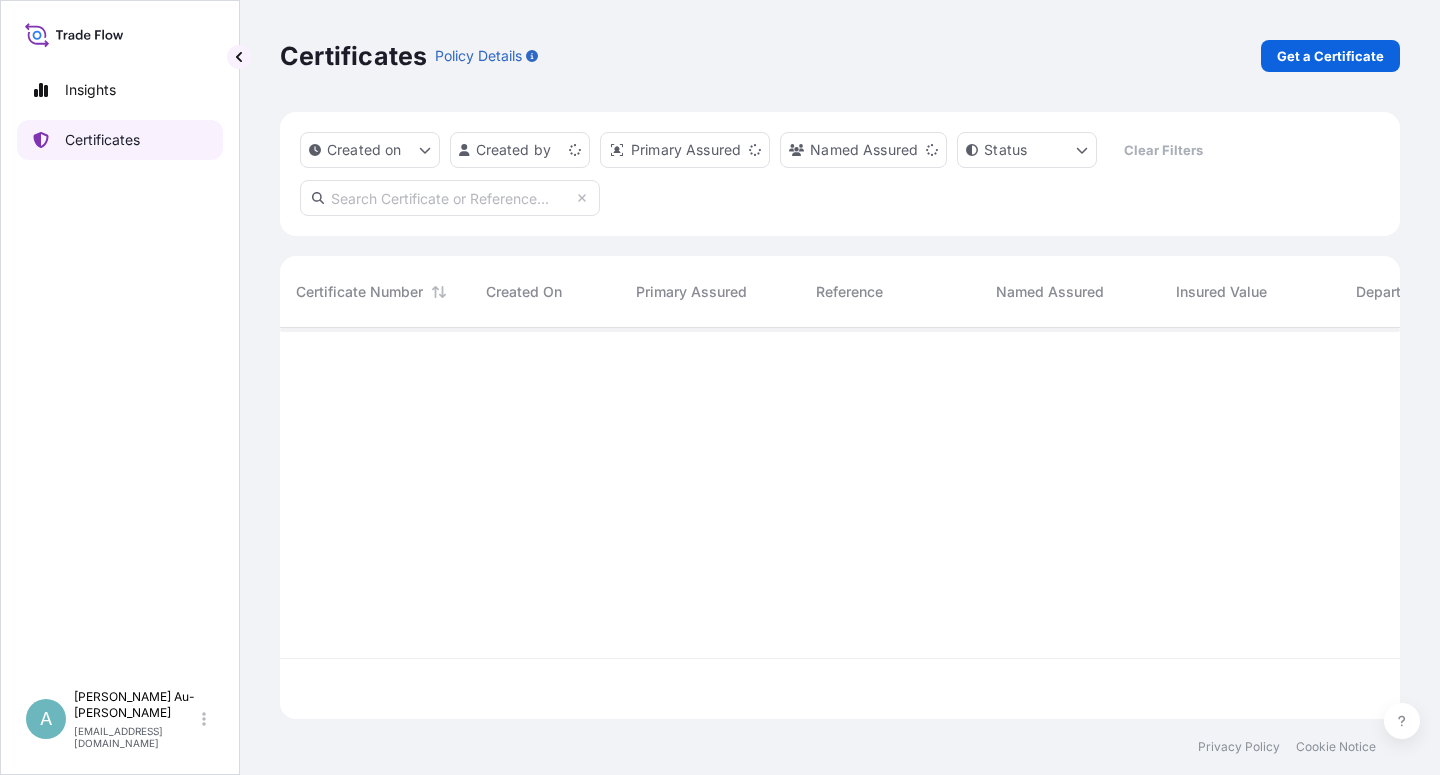 scroll, scrollTop: 0, scrollLeft: 0, axis: both 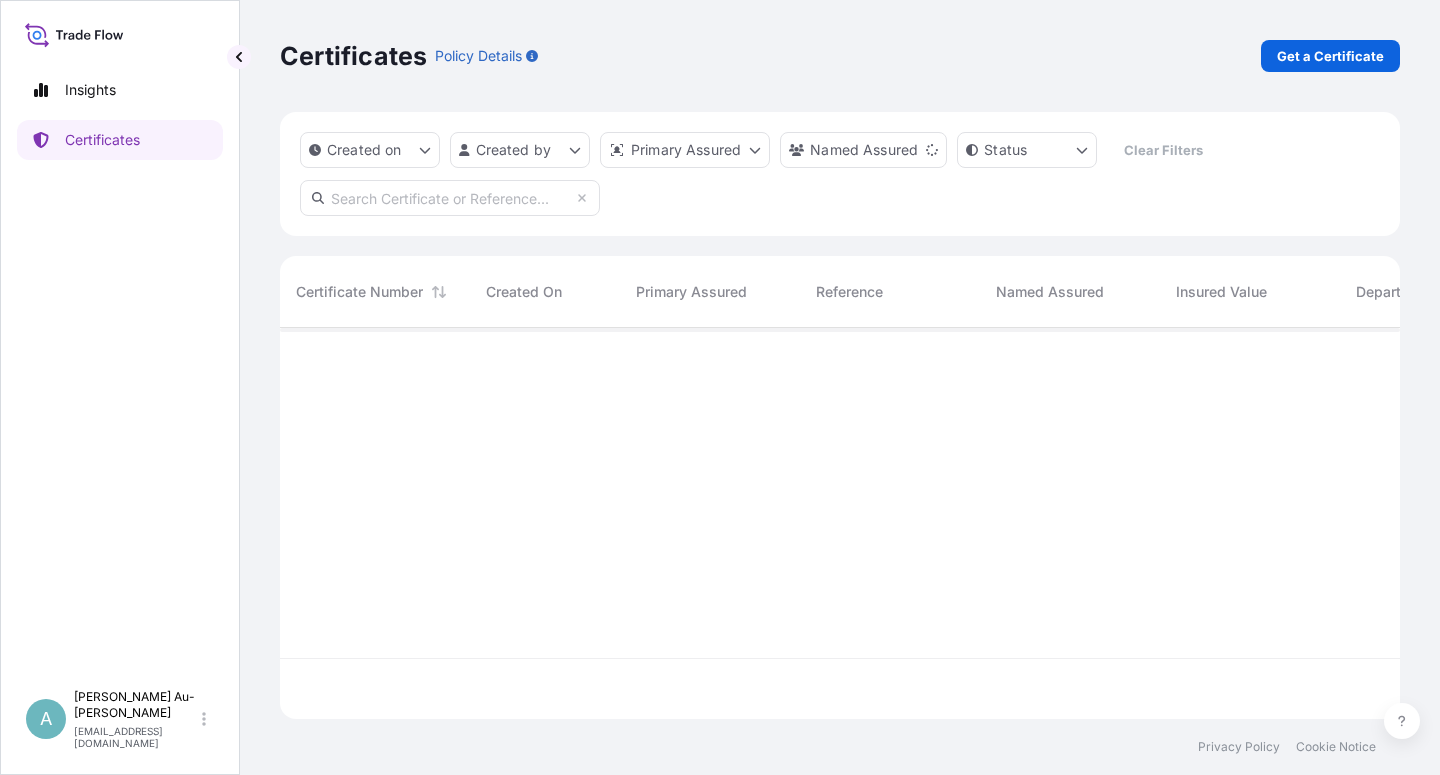 click at bounding box center [450, 198] 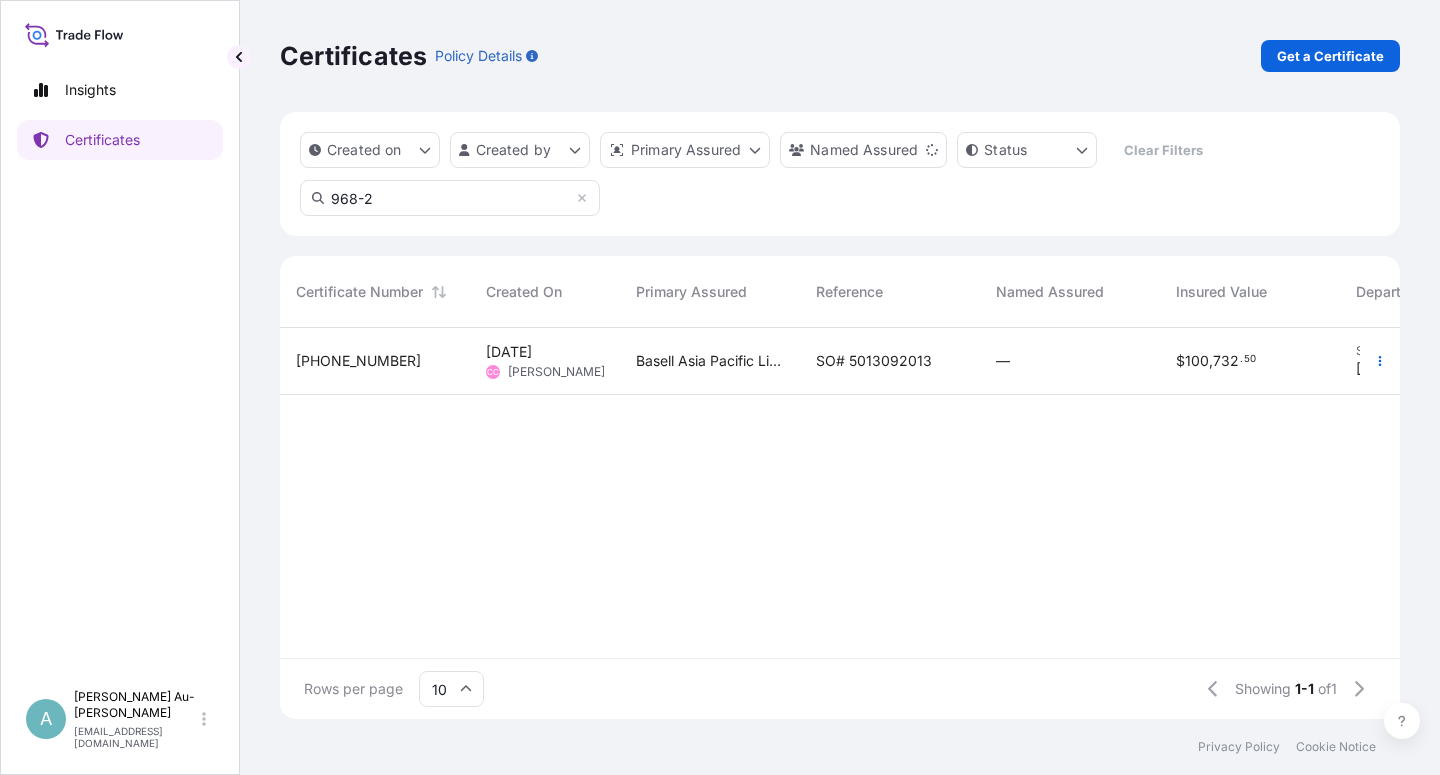 type on "968-2" 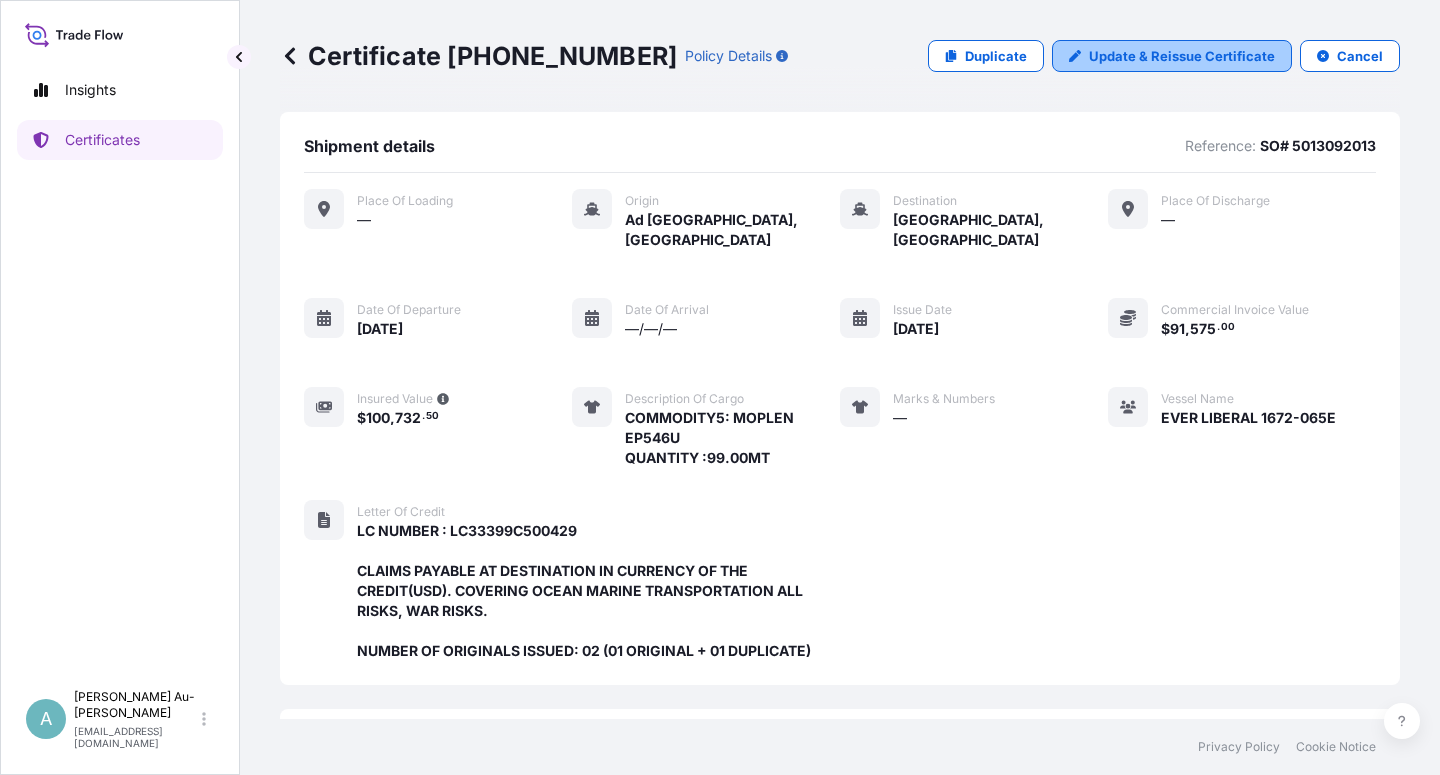 click on "Update & Reissue Certificate" at bounding box center (1182, 56) 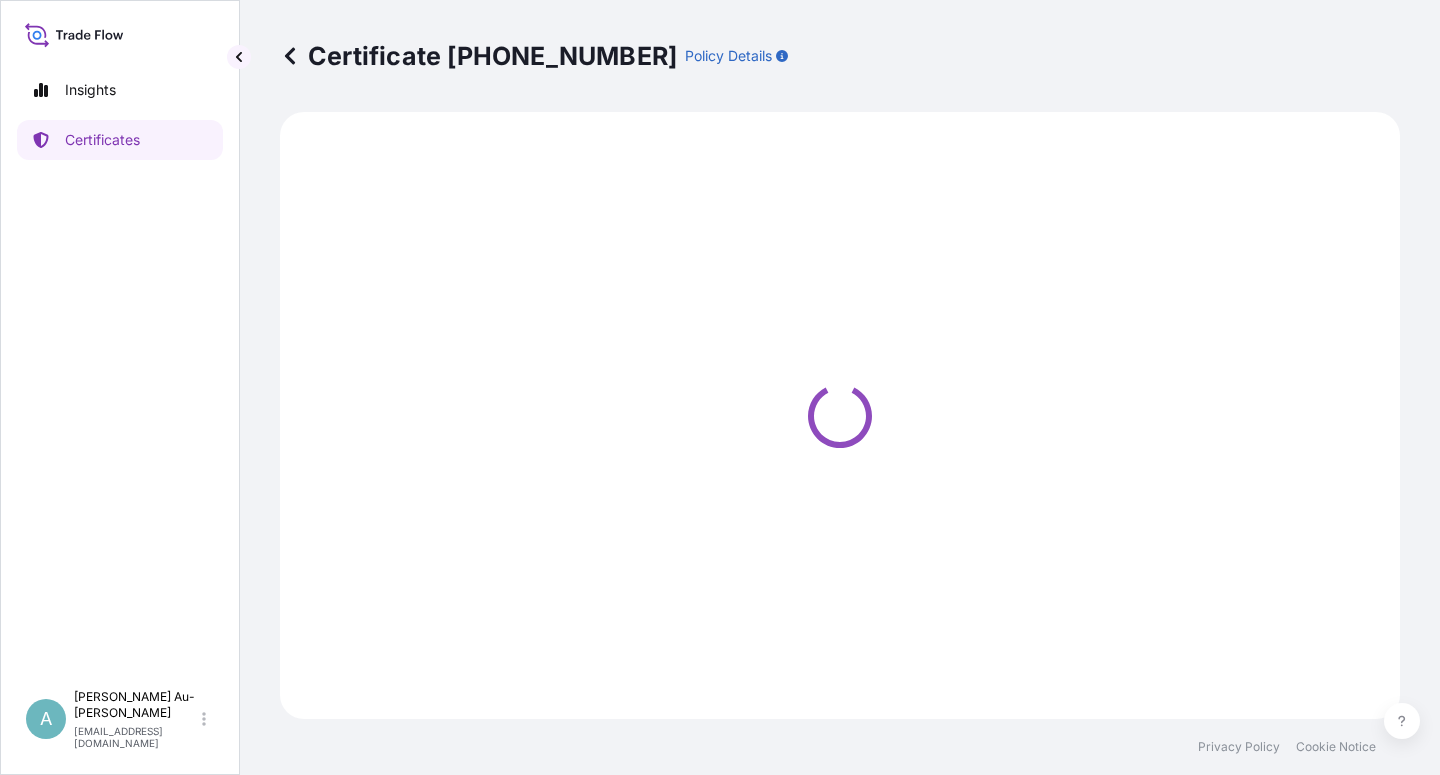 select on "Sea" 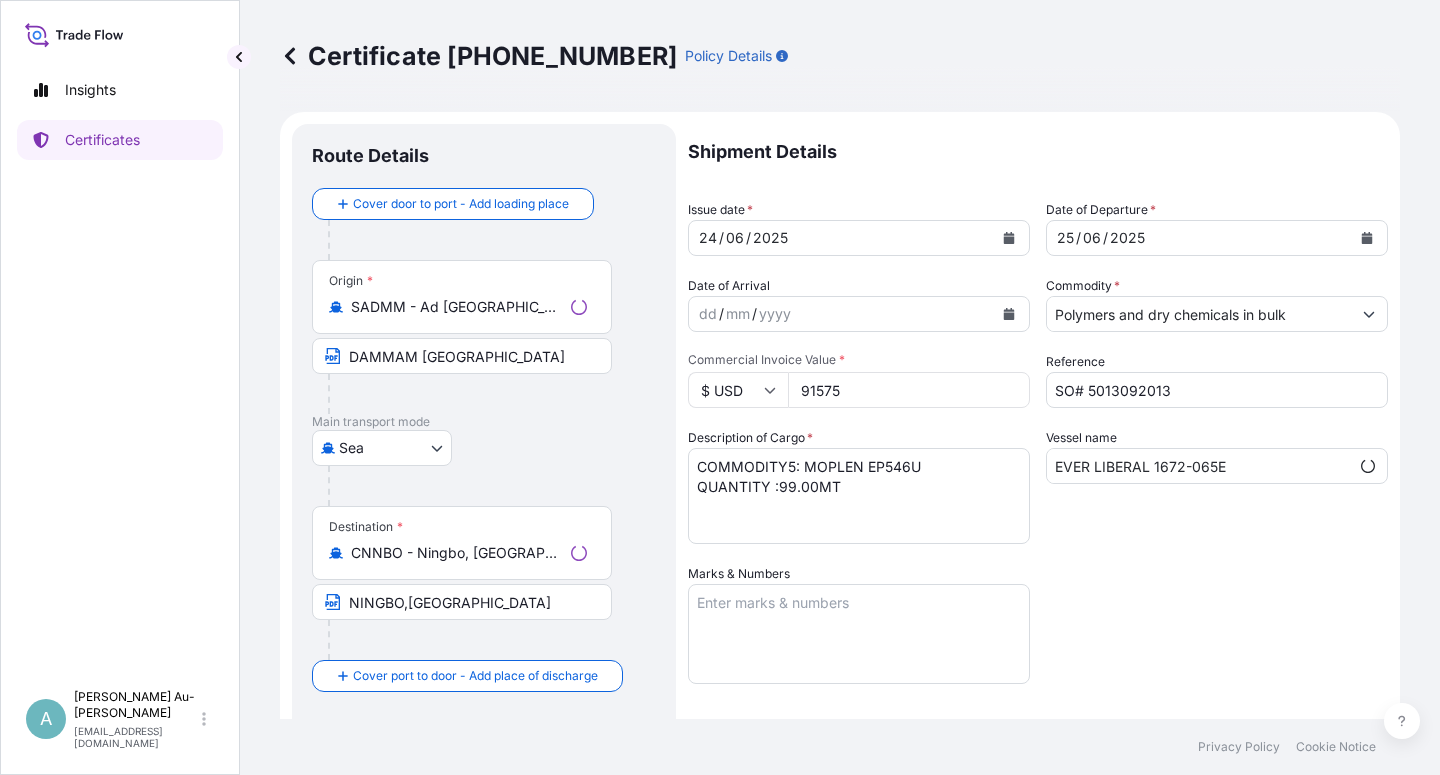 select on "32034" 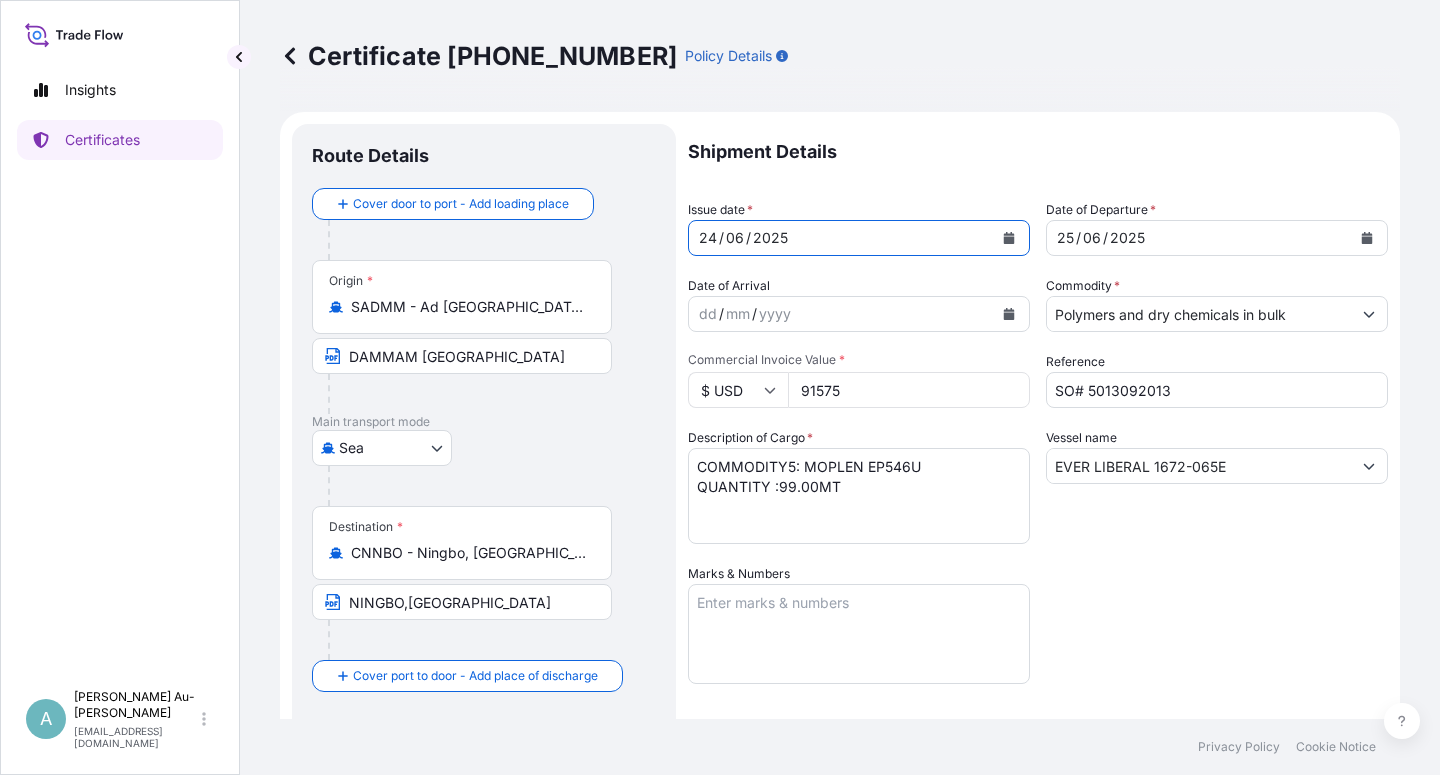 click 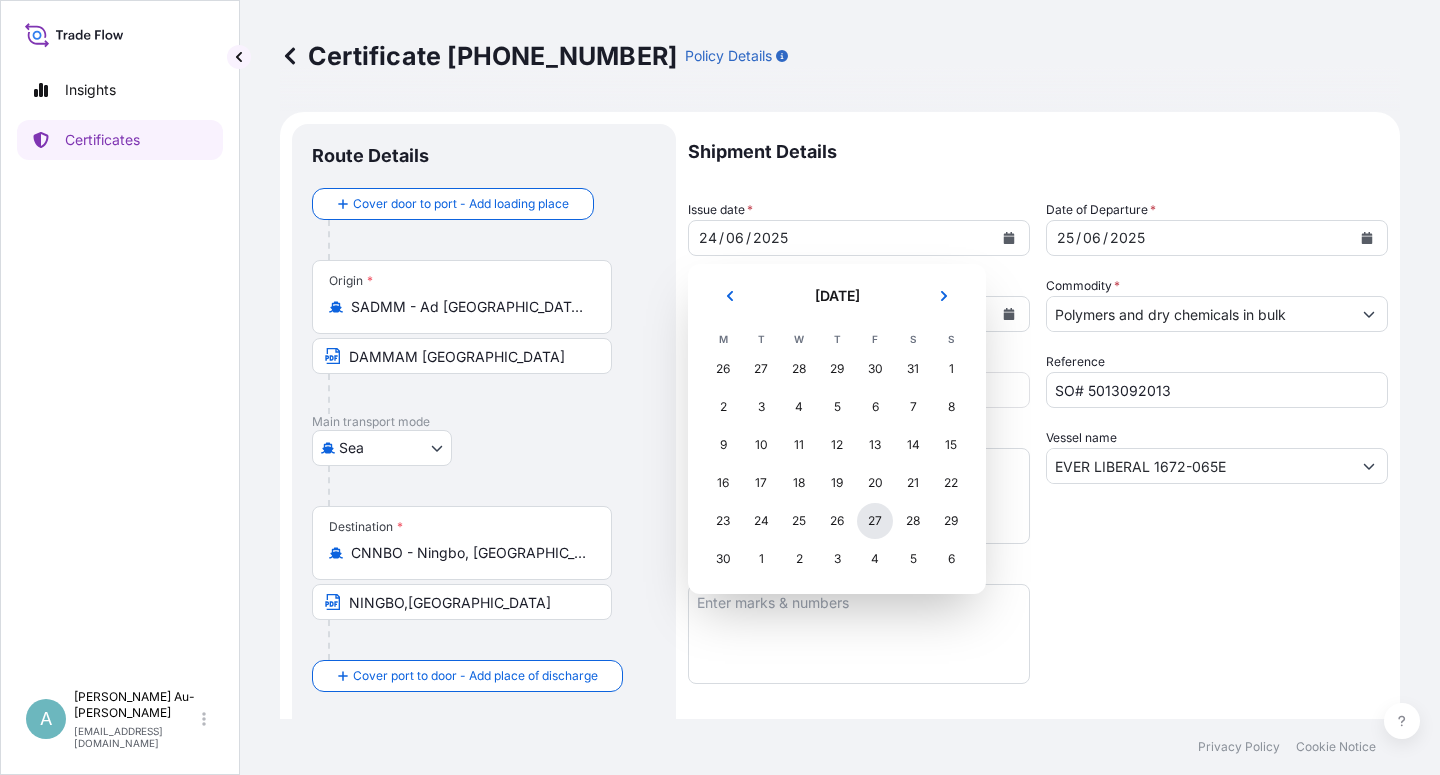 click on "23 24 25 26 27 28 29" at bounding box center [837, 521] 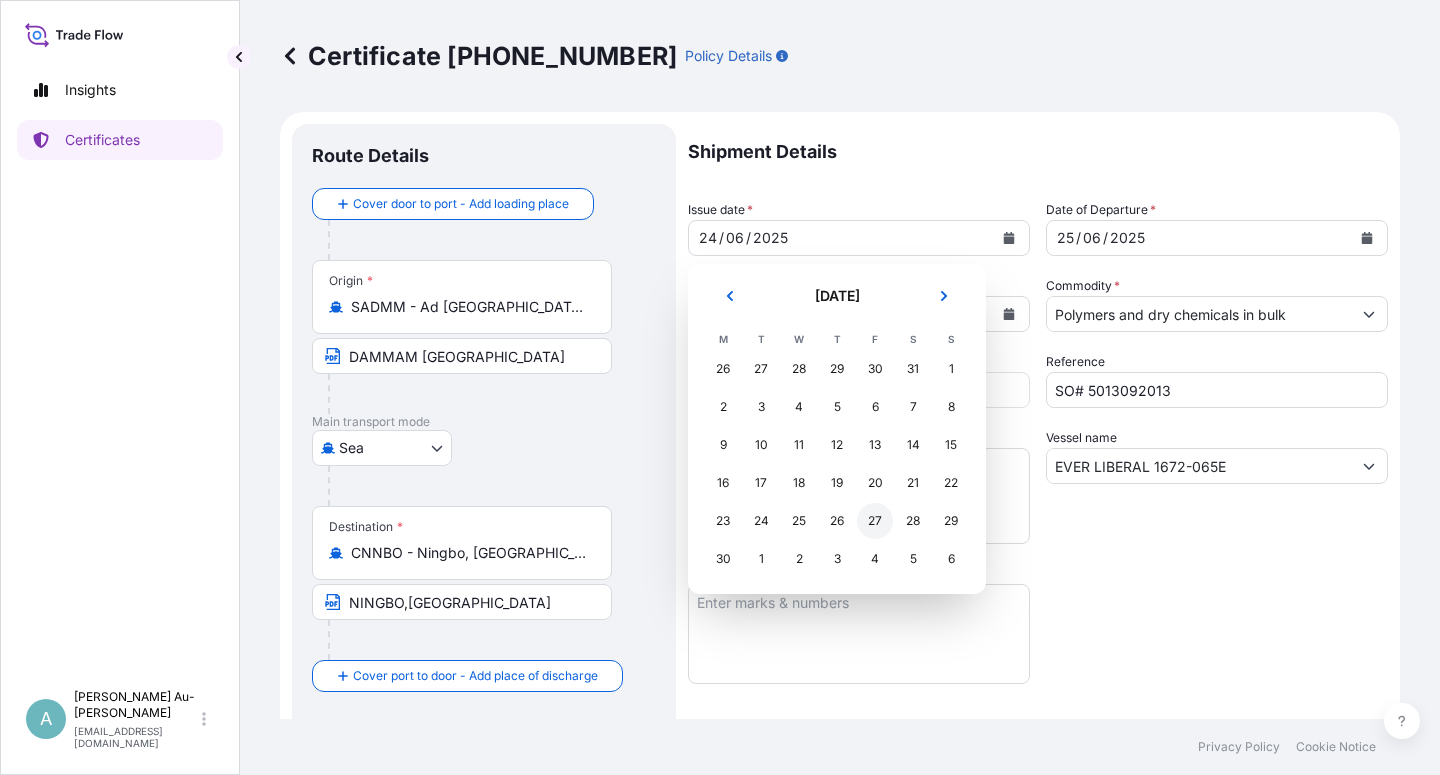 click on "27" at bounding box center (875, 521) 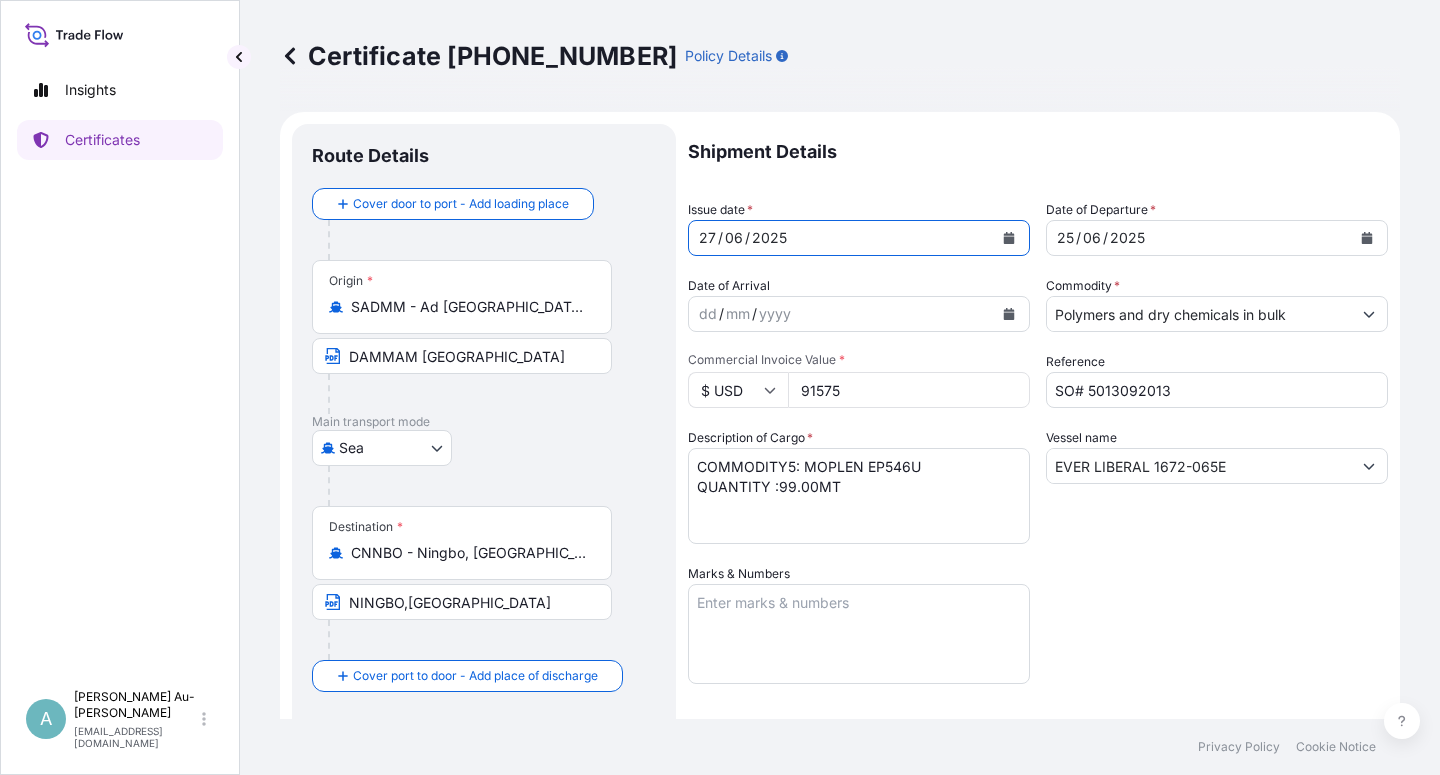 click at bounding box center [1367, 238] 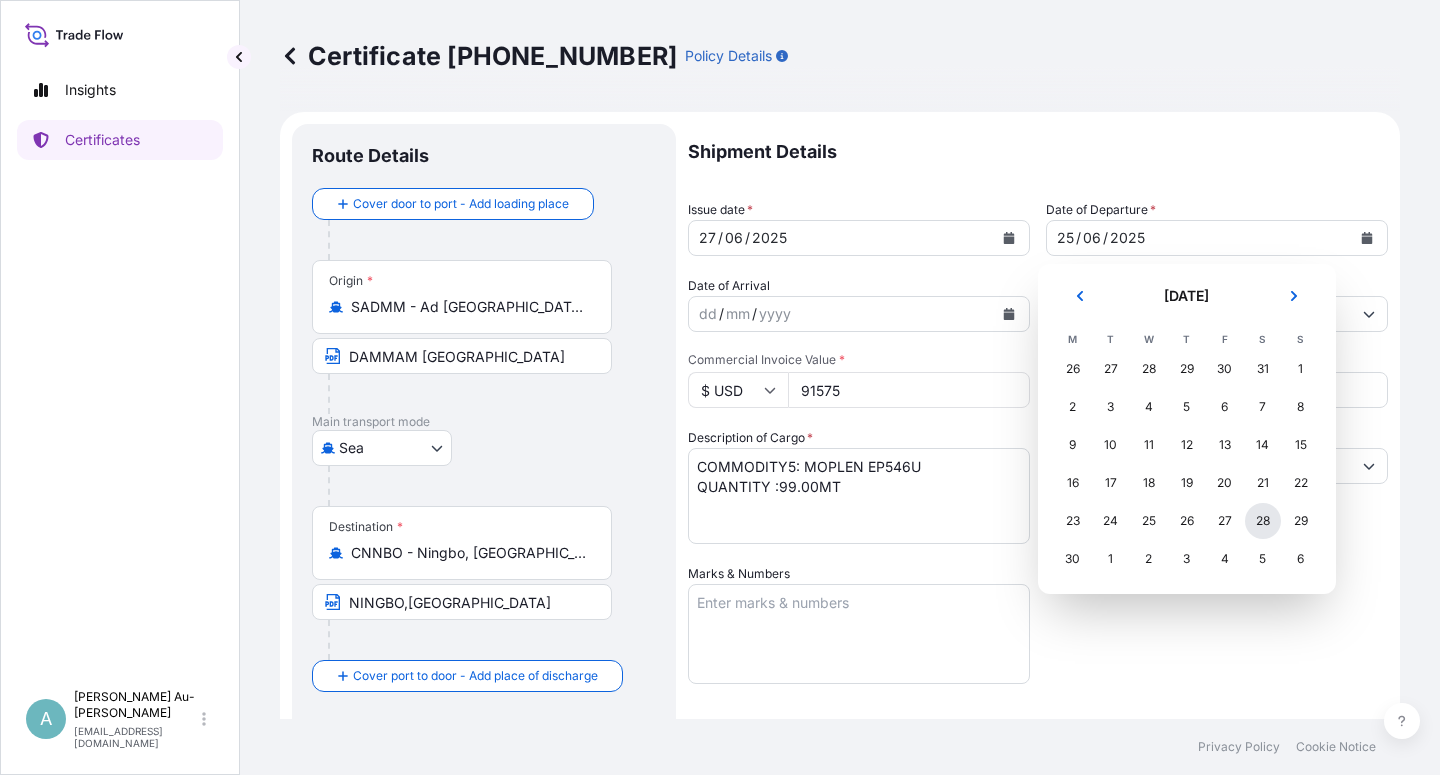 click on "28" at bounding box center [1263, 521] 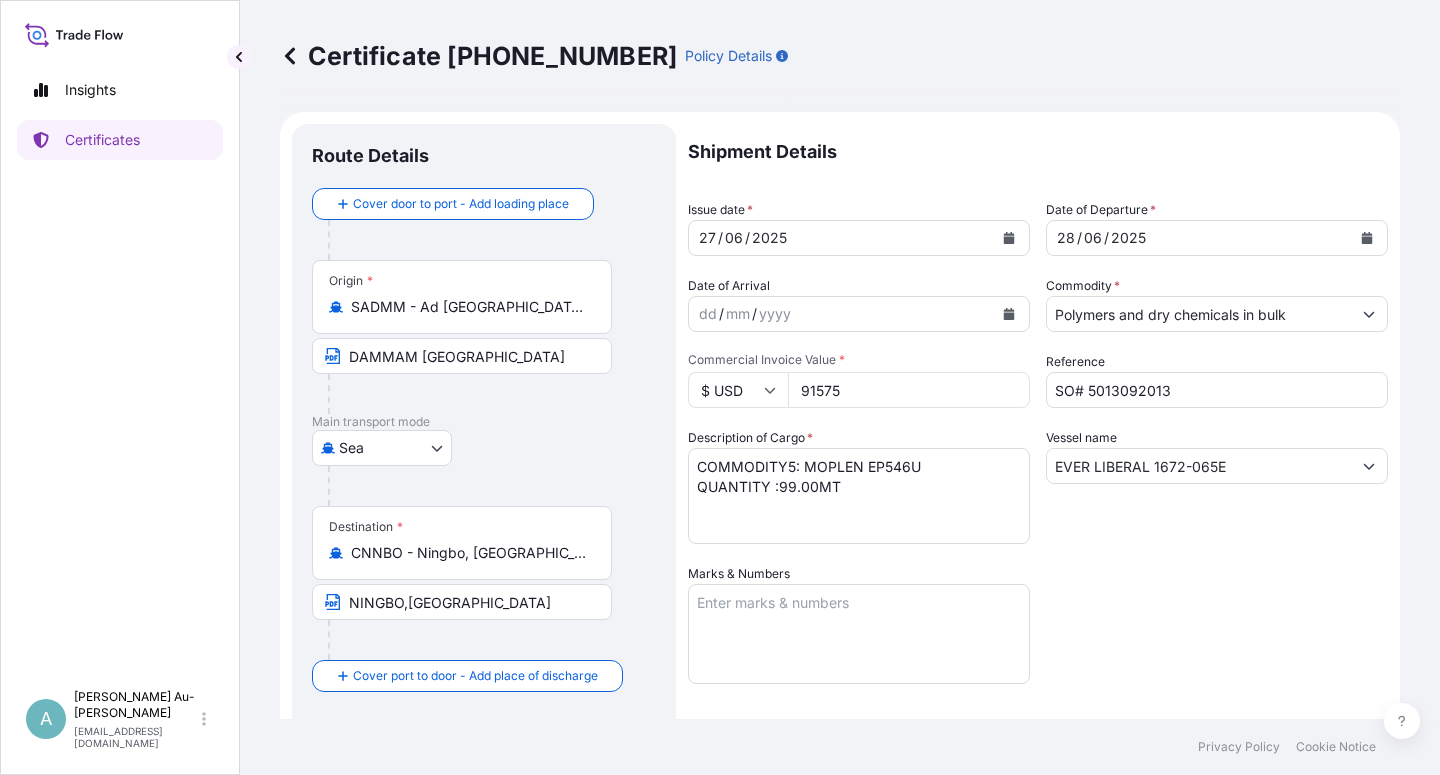 click on "Shipment Details Issue date * [DATE] Date of Departure * [DATE] Date of Arrival dd / mm / yyyy Commodity * Polymers and dry chemicals in bulk Packing Category Commercial Invoice Value    * $ USD 91575 Reference SO# 5013092013 Description of Cargo * COMMODITY5: MOPLEN EP546U
QUANTITY :99.00MT Vessel name EVER LIBERAL 1672-065E Marks & Numbers Letter of Credit This shipment has a letter of credit Letter of credit * LC NUMBER : LC33399C500429
CLAIMS PAYABLE AT DESTINATION IN CURRENCY OF THE CREDIT(USD). COVERING OCEAN MARINE TRANSPORTATION ALL RISKS, WAR RISKS.
NUMBER OF ORIGINALS ISSUED: 02 (01 ORIGINAL + 01 DUPLICATE)
Letter of credit may not exceed 12000 characters Assured Details Primary Assured * Basell Asia Pacific Limited Basell Asia Pacific Limited Named Assured Named Assured Address" at bounding box center (1038, 638) 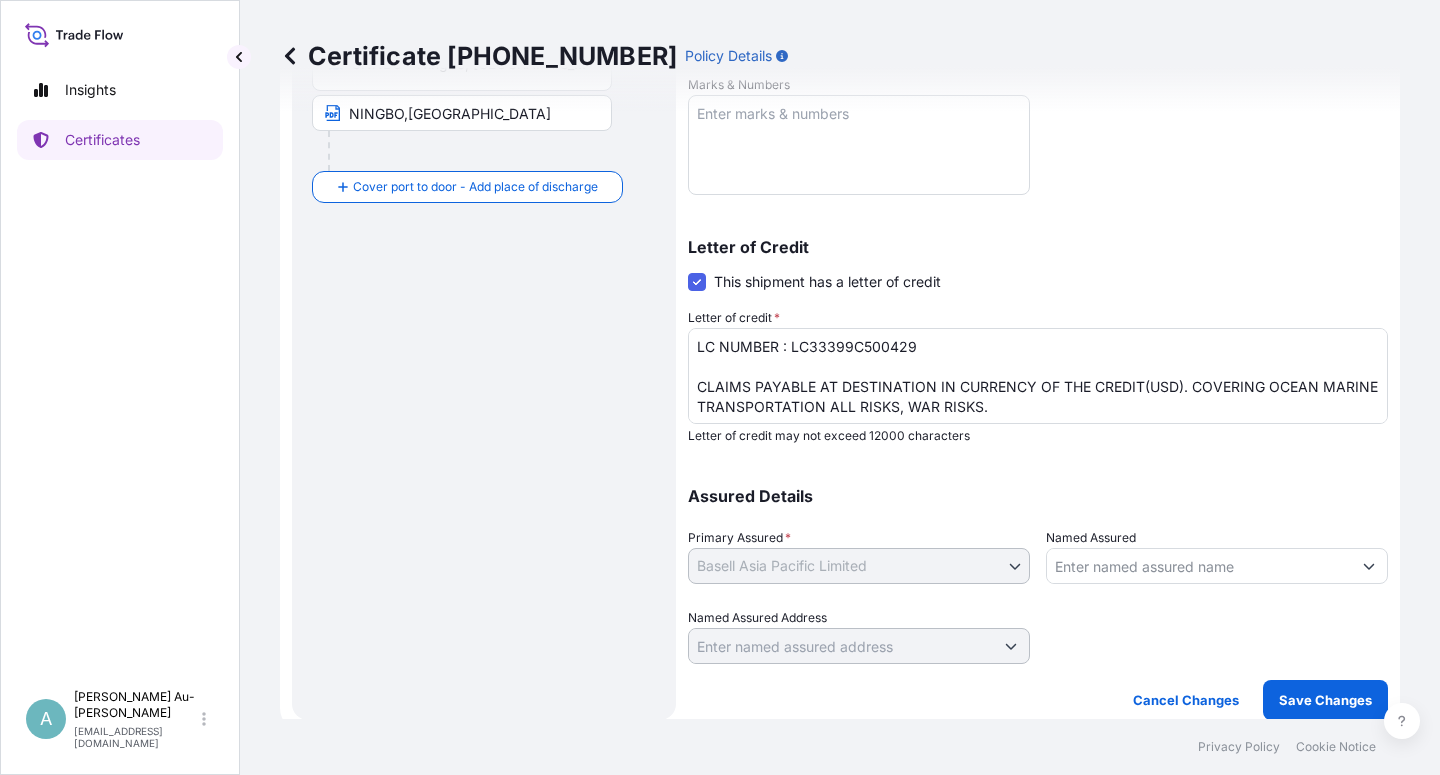 scroll, scrollTop: 490, scrollLeft: 0, axis: vertical 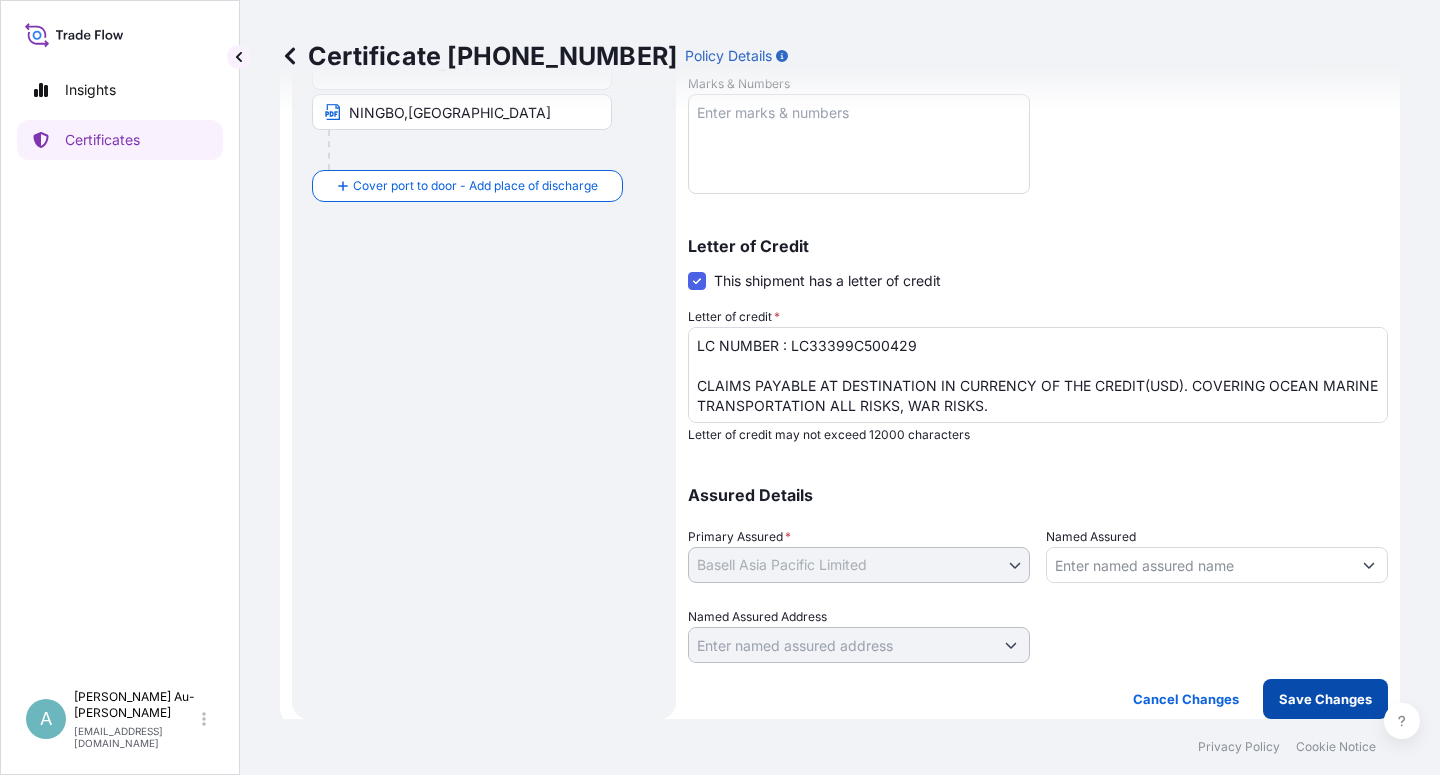 click on "Save Changes" at bounding box center [1325, 699] 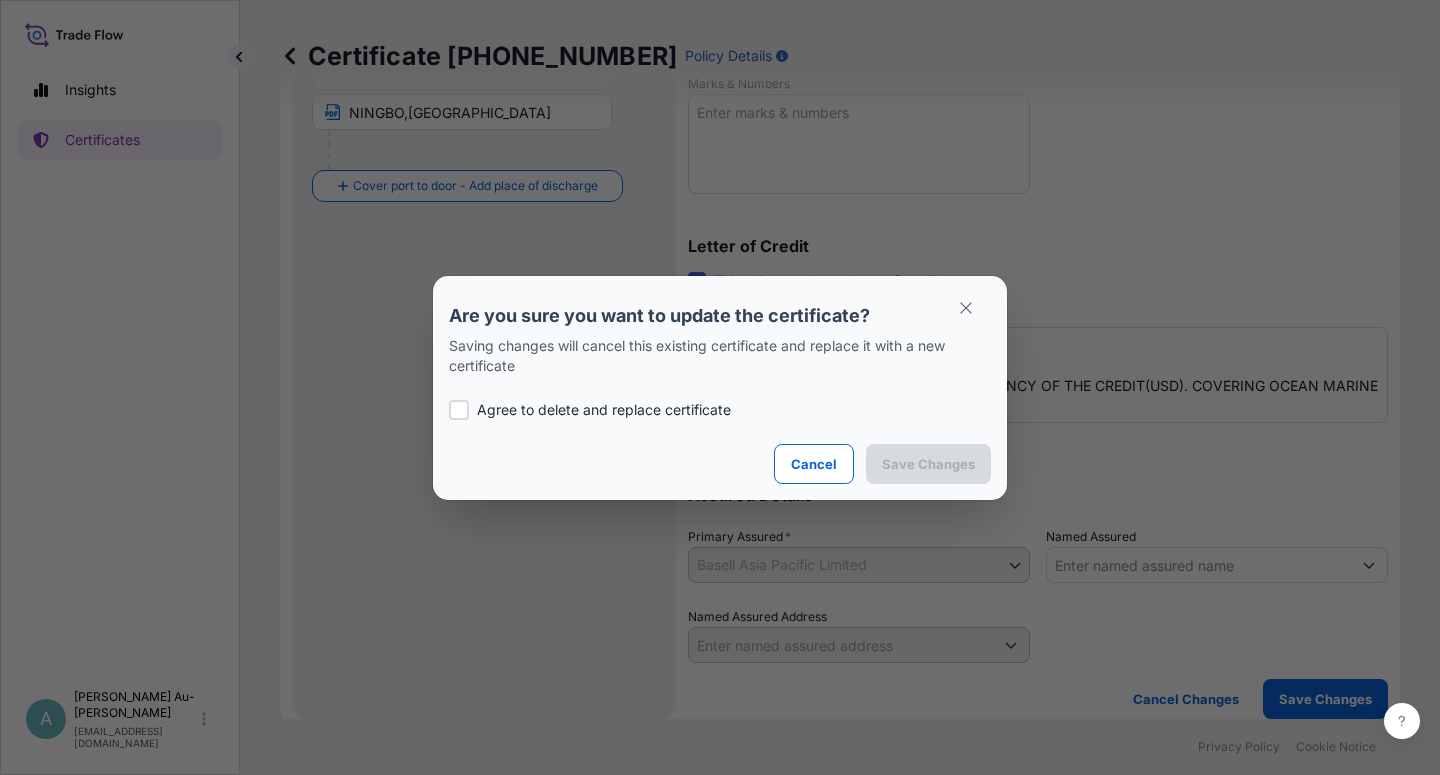 click on "Agree to delete and replace certificate" at bounding box center [604, 410] 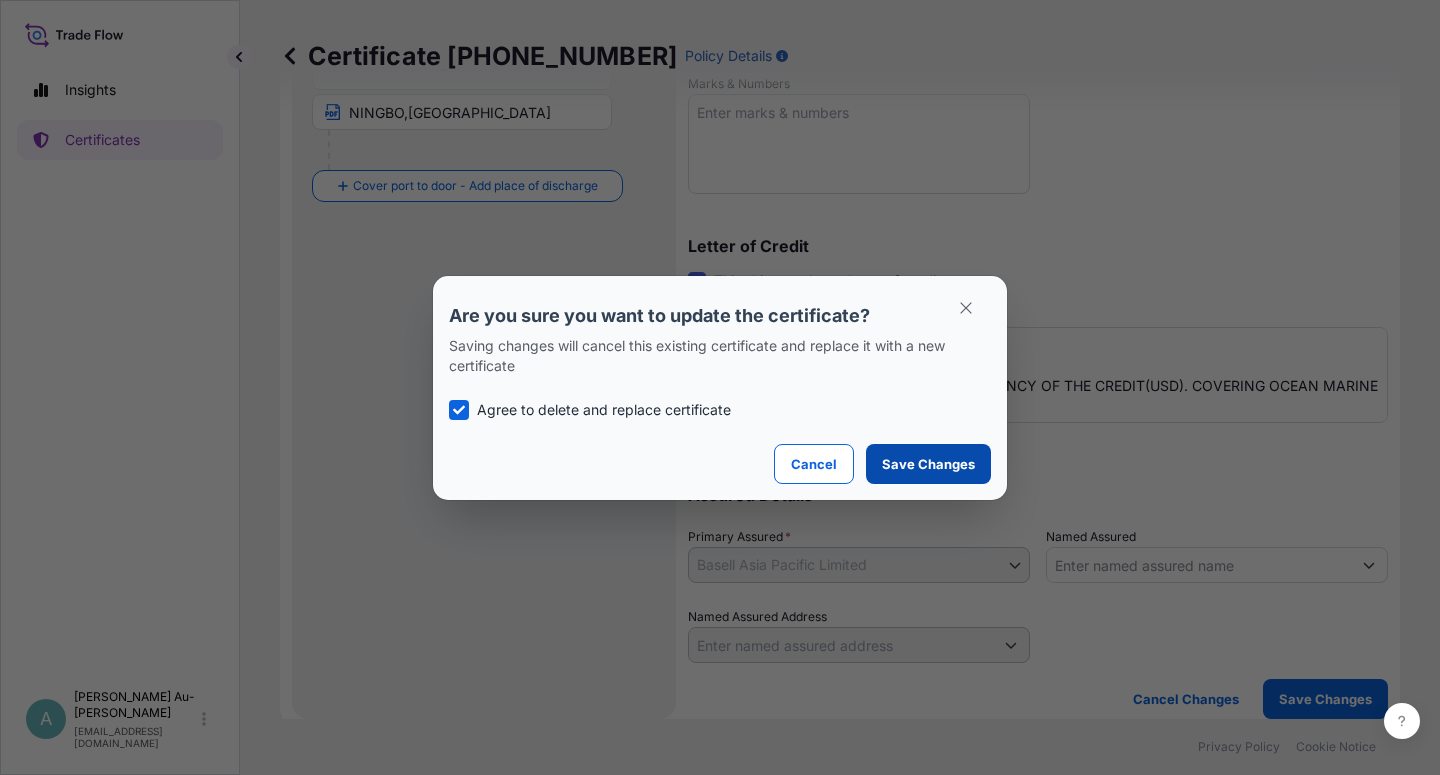 click on "Save Changes" at bounding box center [928, 464] 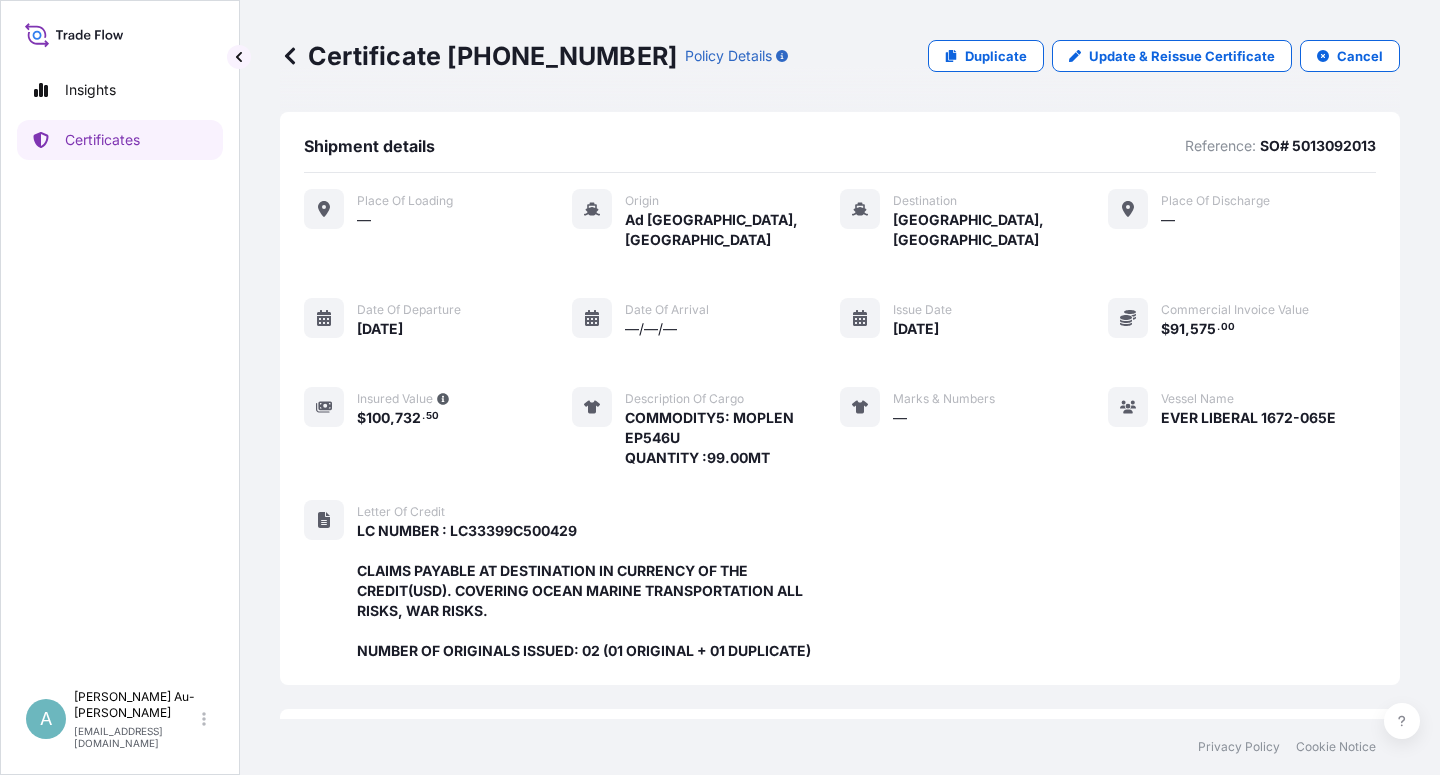 scroll, scrollTop: 554, scrollLeft: 0, axis: vertical 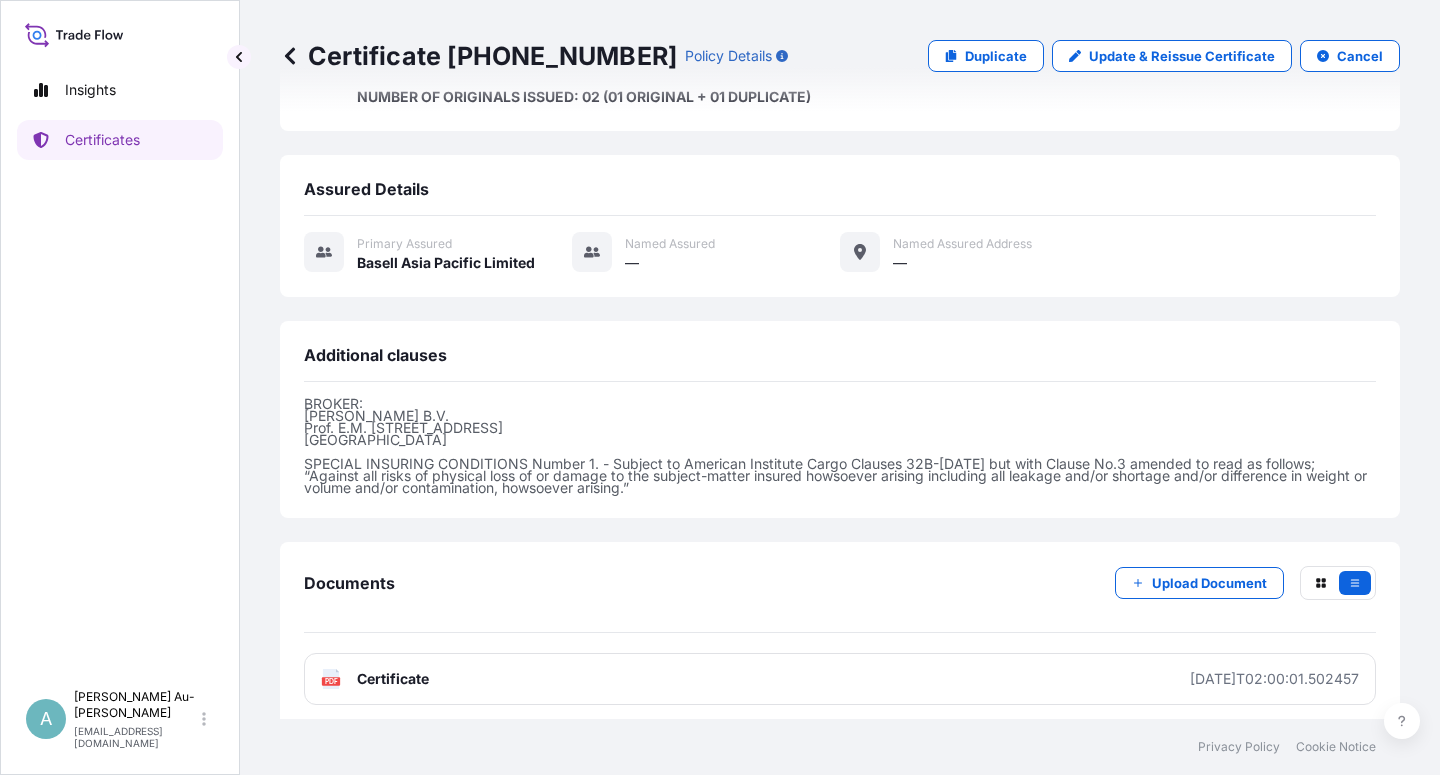 click on "Certificate" at bounding box center [393, 679] 